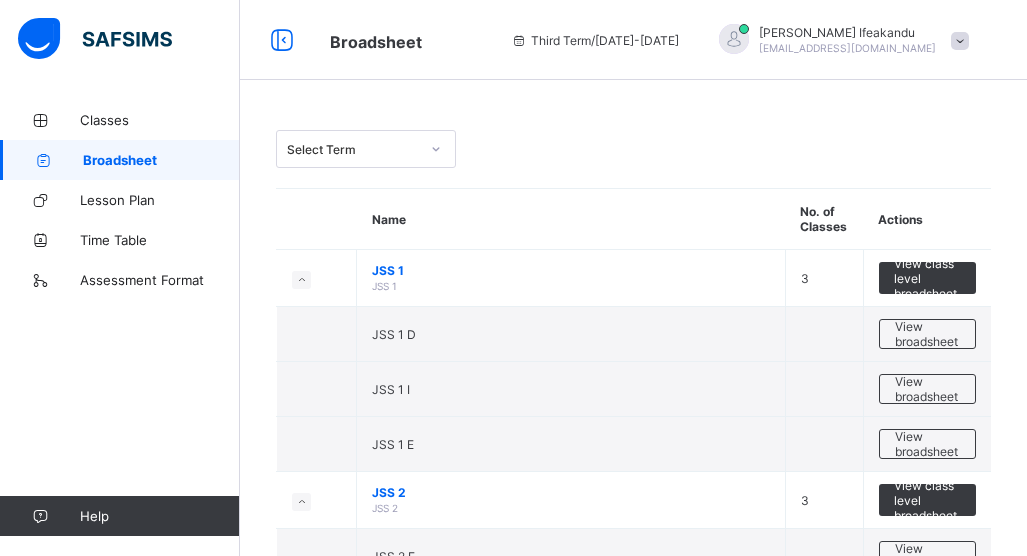 scroll, scrollTop: 0, scrollLeft: 0, axis: both 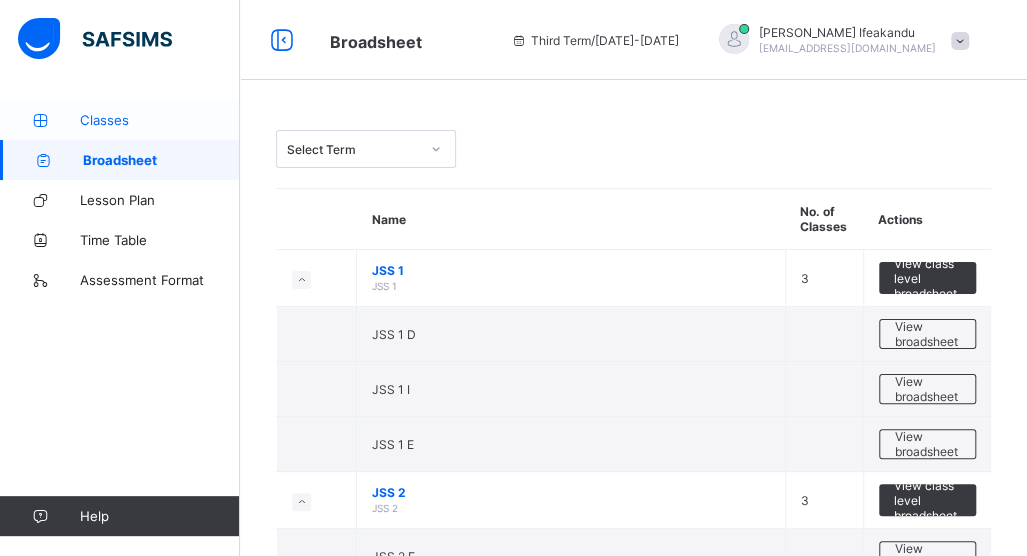 click on "Classes" at bounding box center [160, 120] 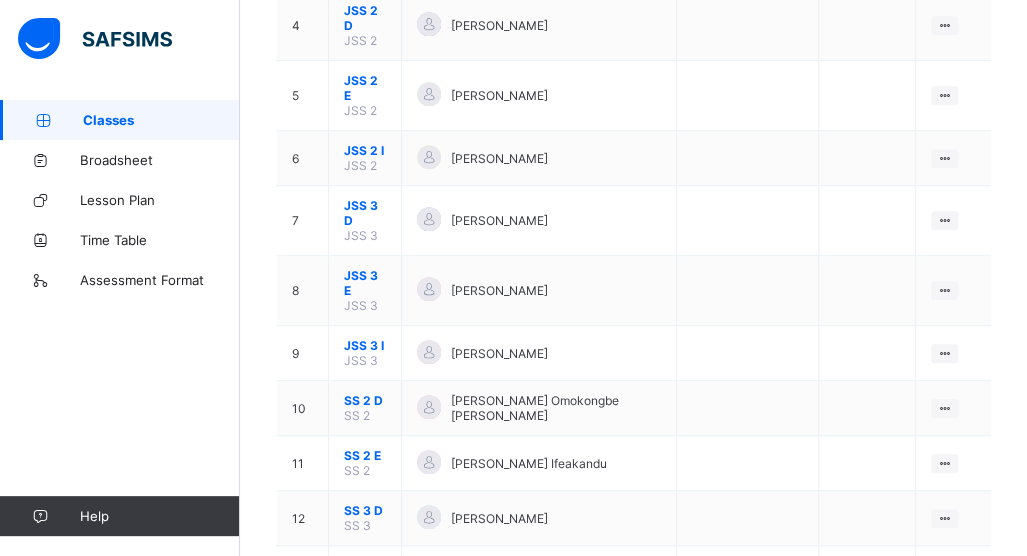 scroll, scrollTop: 453, scrollLeft: 0, axis: vertical 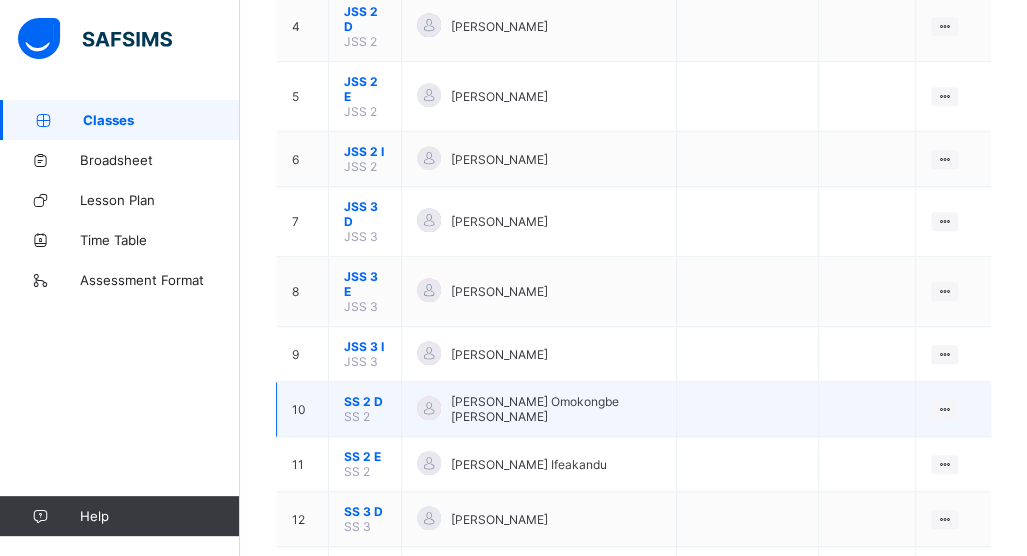 click on "[PERSON_NAME] Omokongbe [PERSON_NAME]" at bounding box center [539, 409] 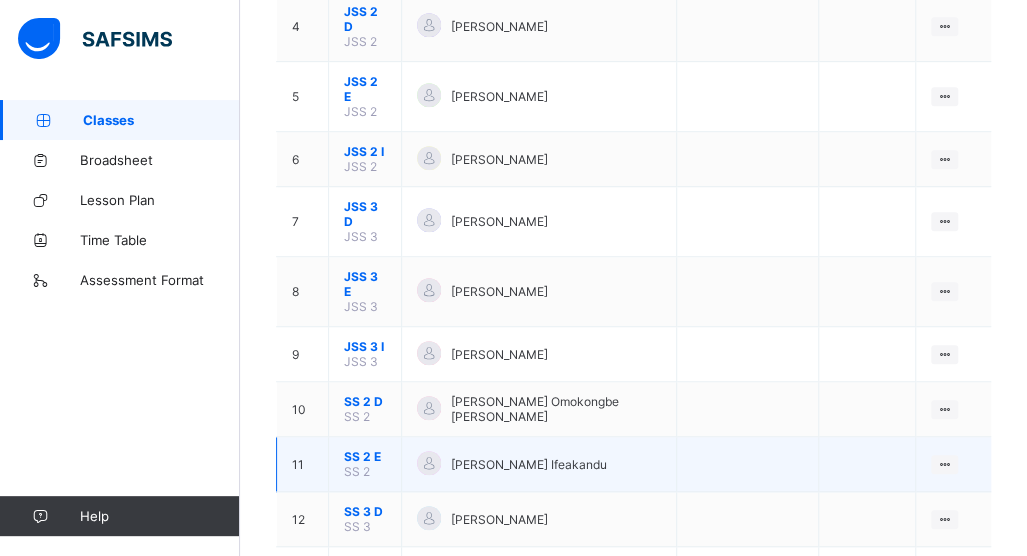 click at bounding box center (429, 463) 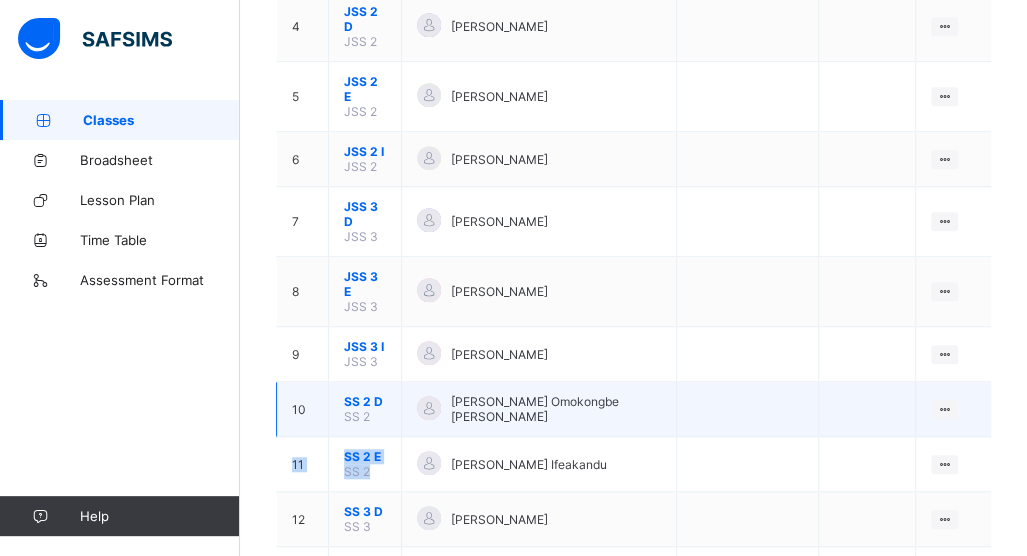 drag, startPoint x: 427, startPoint y: 373, endPoint x: 741, endPoint y: 307, distance: 320.86133 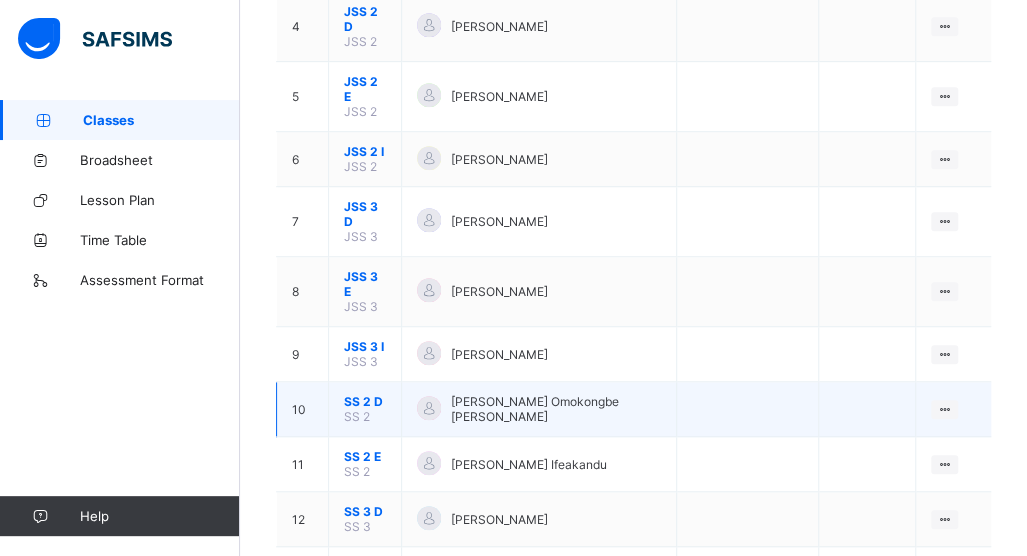 click at bounding box center [748, 409] 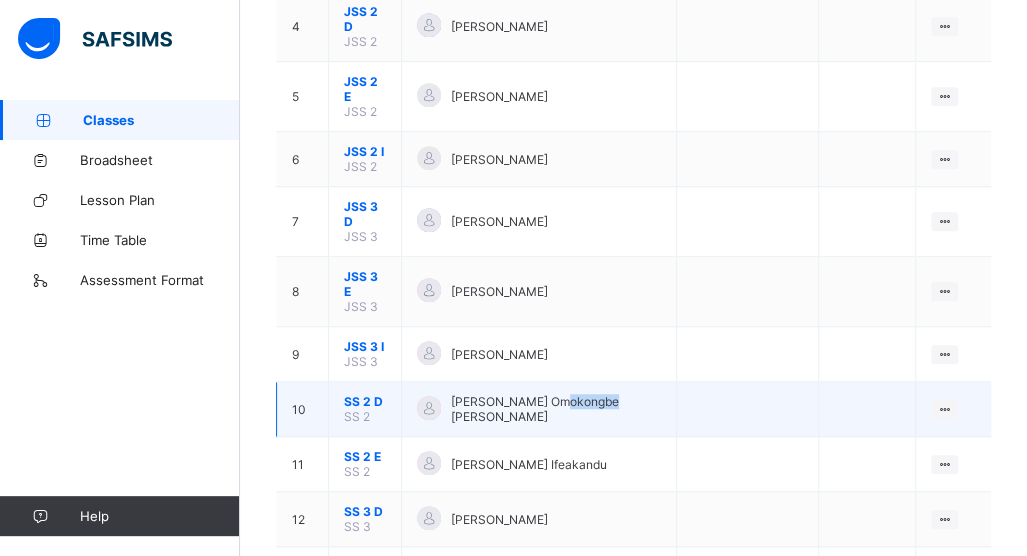 click on "[PERSON_NAME] Omokongbe [PERSON_NAME]" at bounding box center [539, 409] 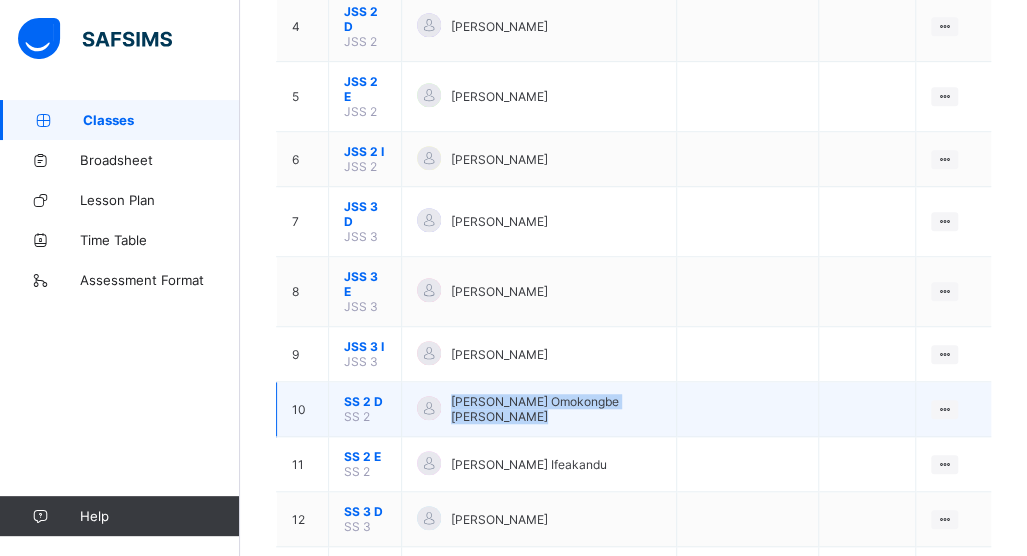 click on "[PERSON_NAME] Omokongbe [PERSON_NAME]" at bounding box center [539, 409] 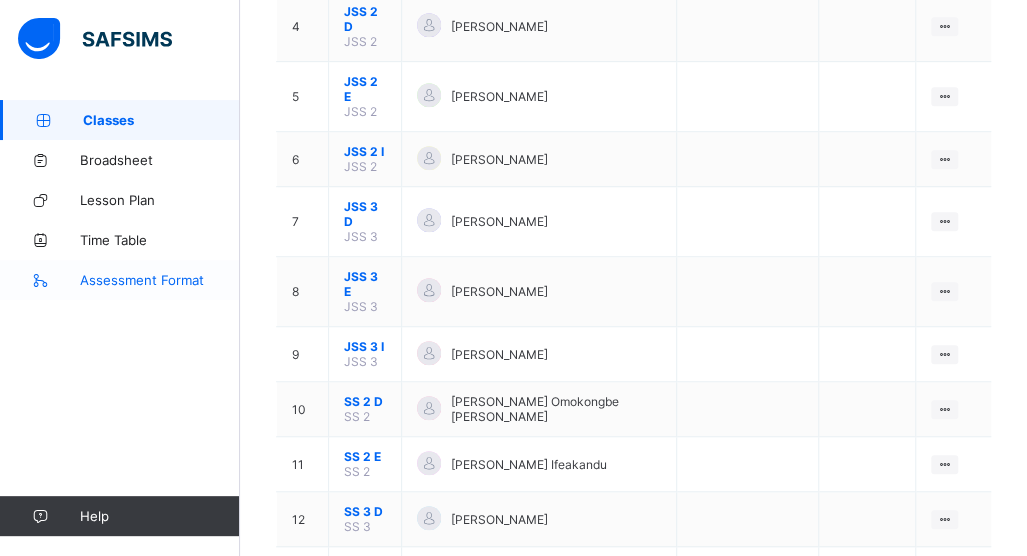 click on "Assessment Format" at bounding box center (160, 280) 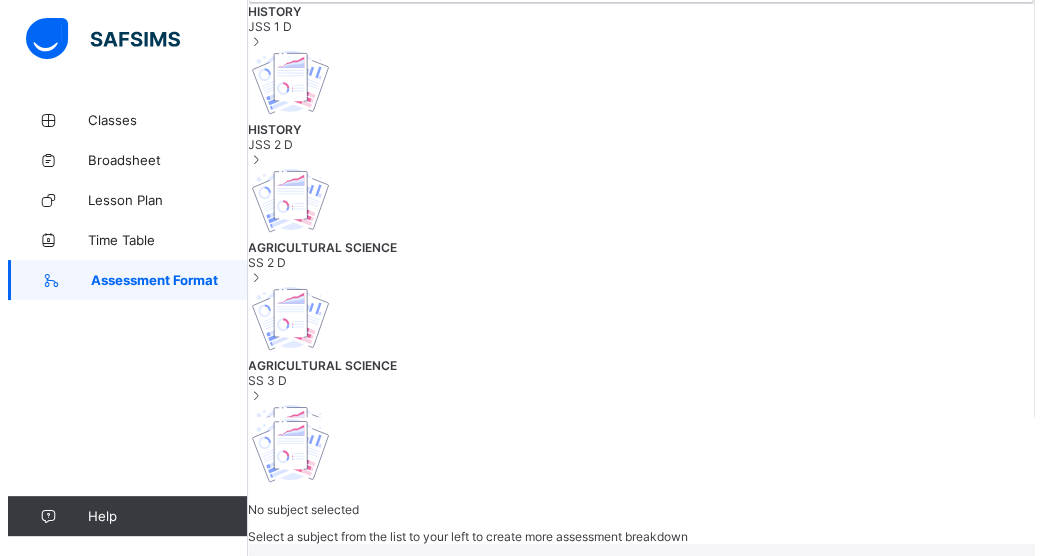 scroll, scrollTop: 0, scrollLeft: 0, axis: both 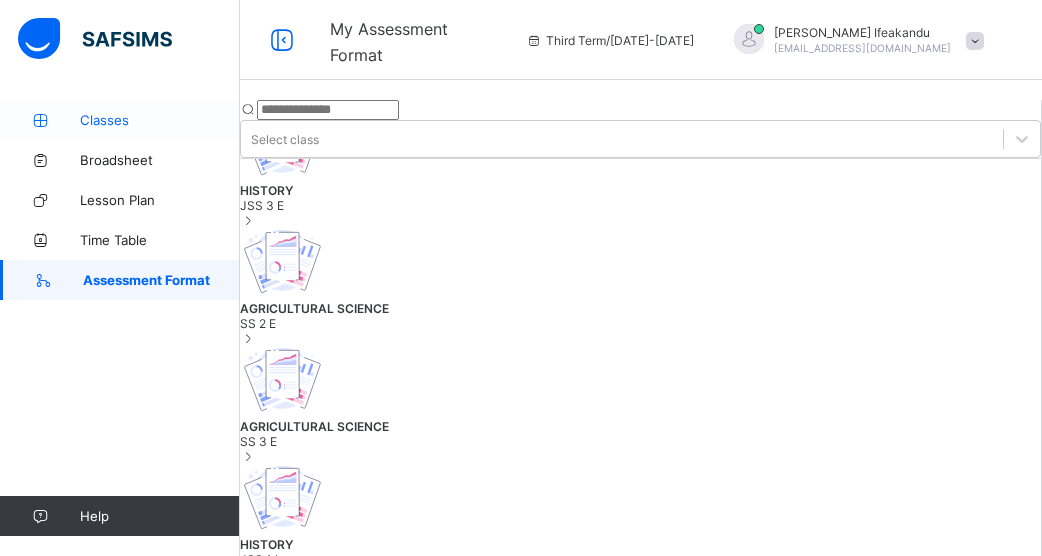 click on "Classes" at bounding box center (160, 120) 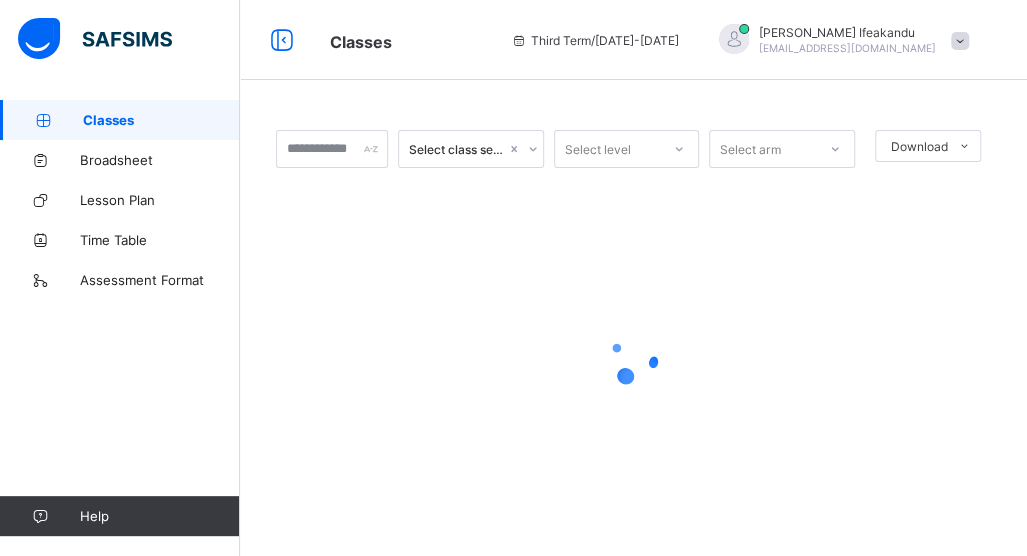 click at bounding box center (960, 41) 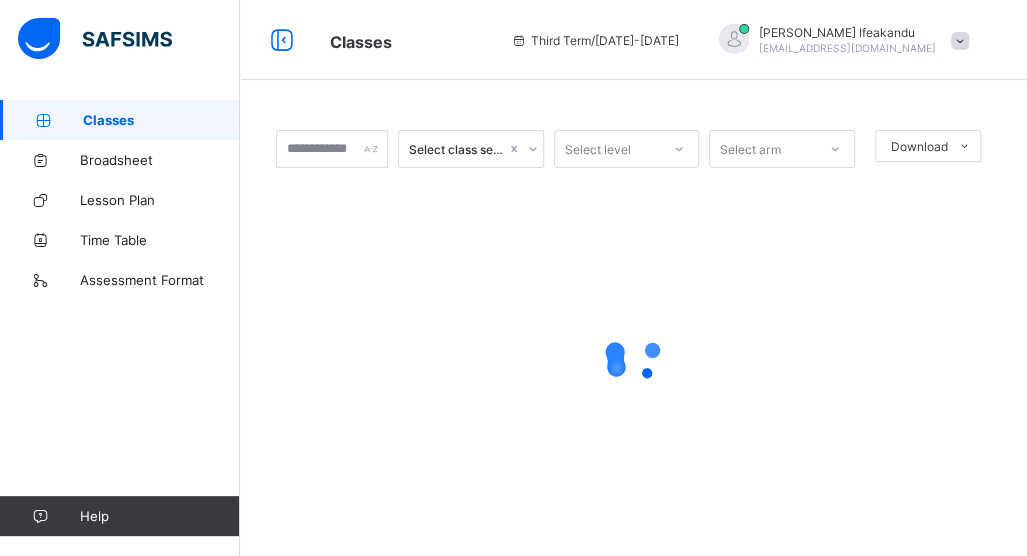 click at bounding box center (633, 358) 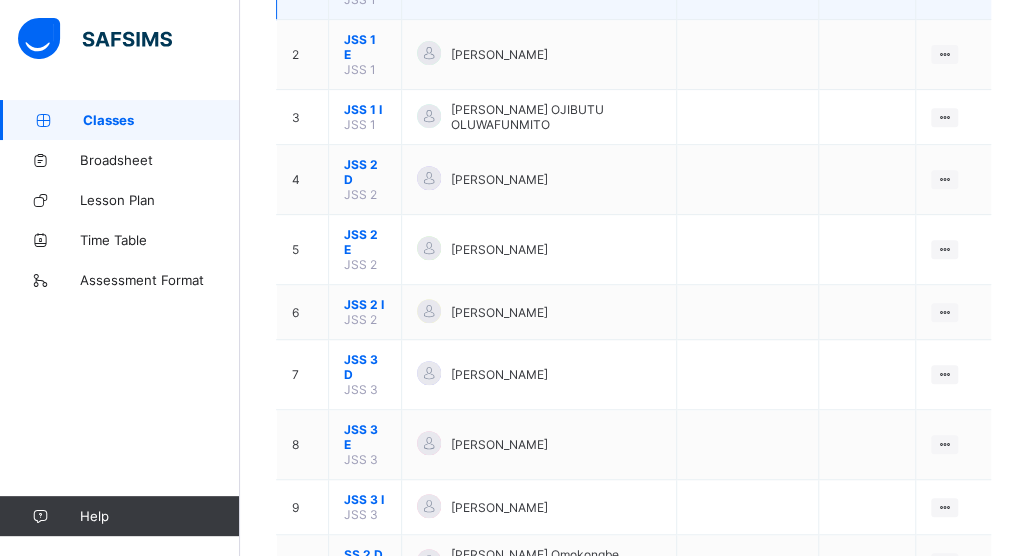 scroll, scrollTop: 454, scrollLeft: 0, axis: vertical 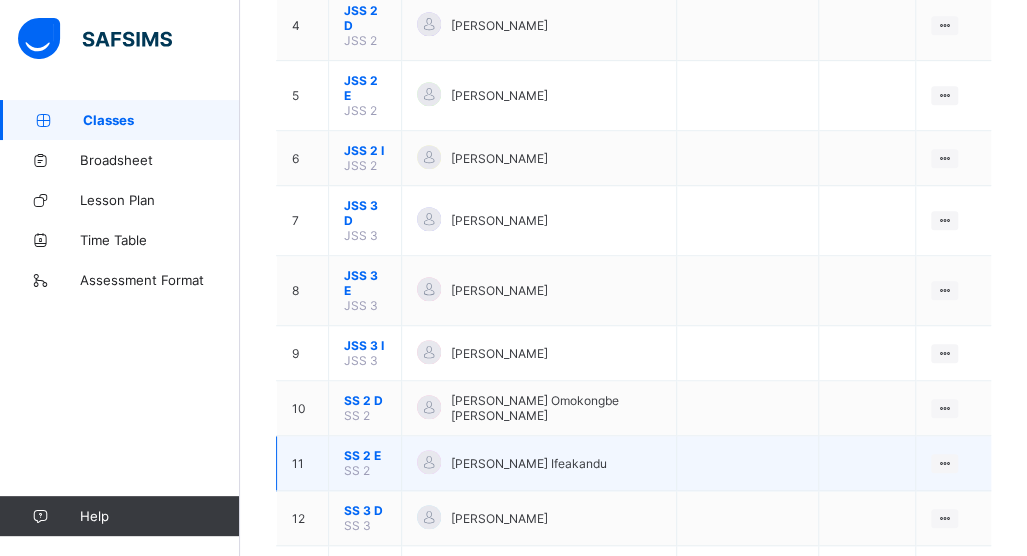 click on "[PERSON_NAME] Ifeakandu" at bounding box center (539, 463) 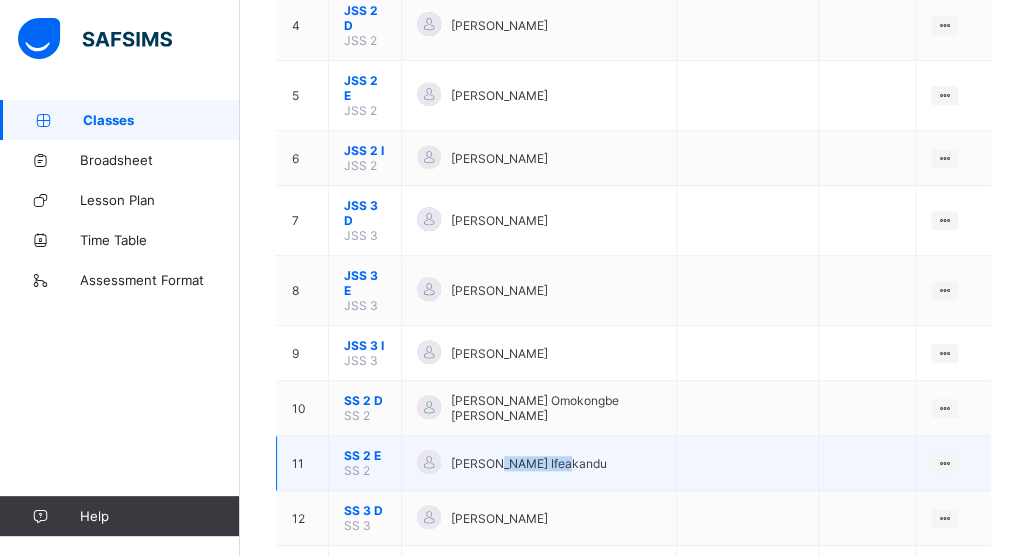 click on "[PERSON_NAME] Ifeakandu" at bounding box center (539, 463) 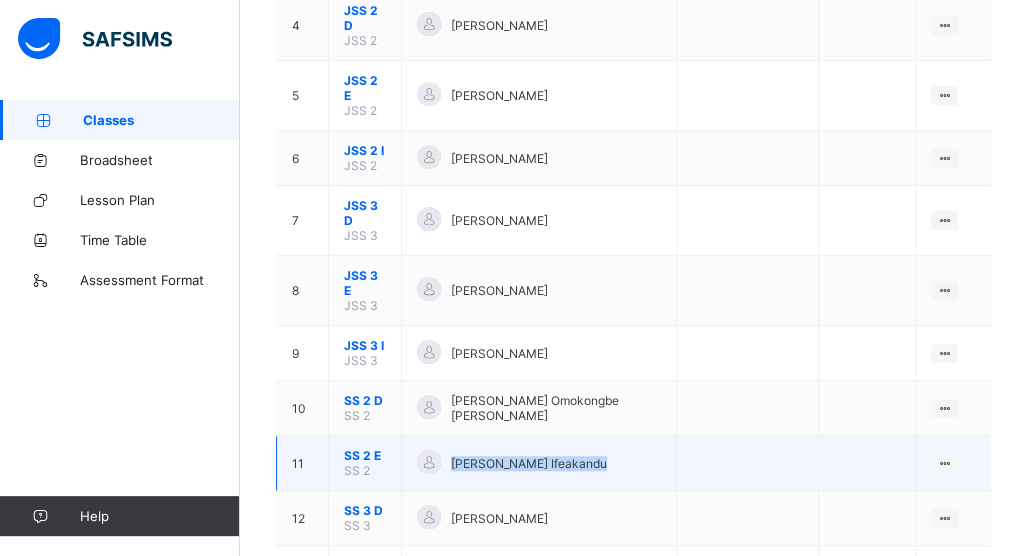 click on "[PERSON_NAME] Ifeakandu" at bounding box center (539, 463) 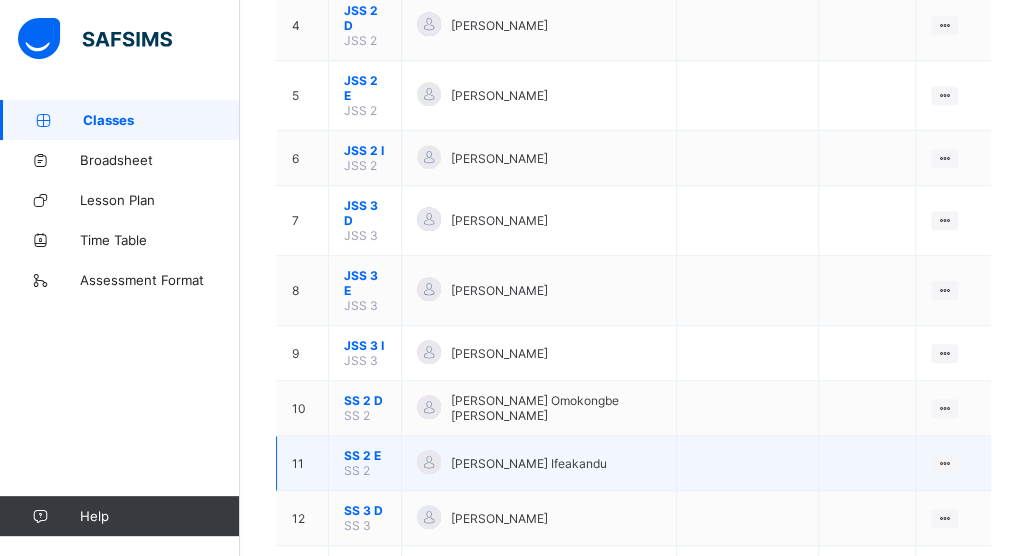 click at bounding box center (429, 462) 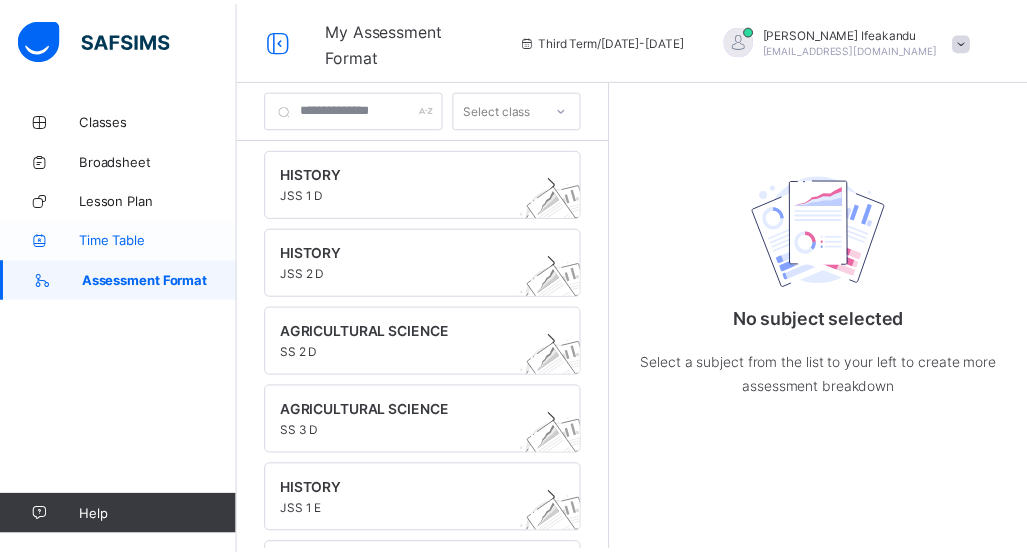 scroll, scrollTop: 0, scrollLeft: 0, axis: both 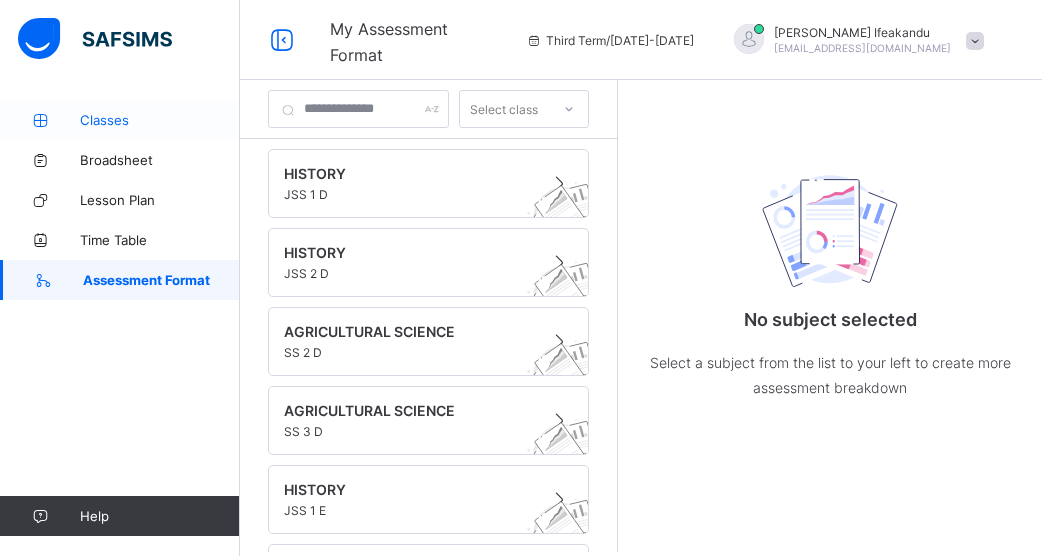 click on "Classes" at bounding box center (160, 120) 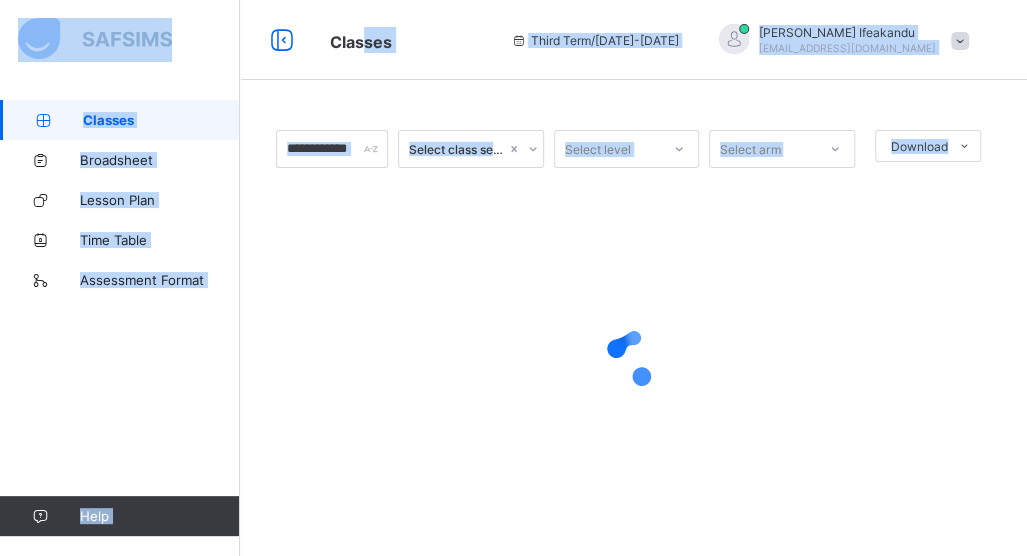 drag, startPoint x: 790, startPoint y: 299, endPoint x: 326, endPoint y: 49, distance: 527.06354 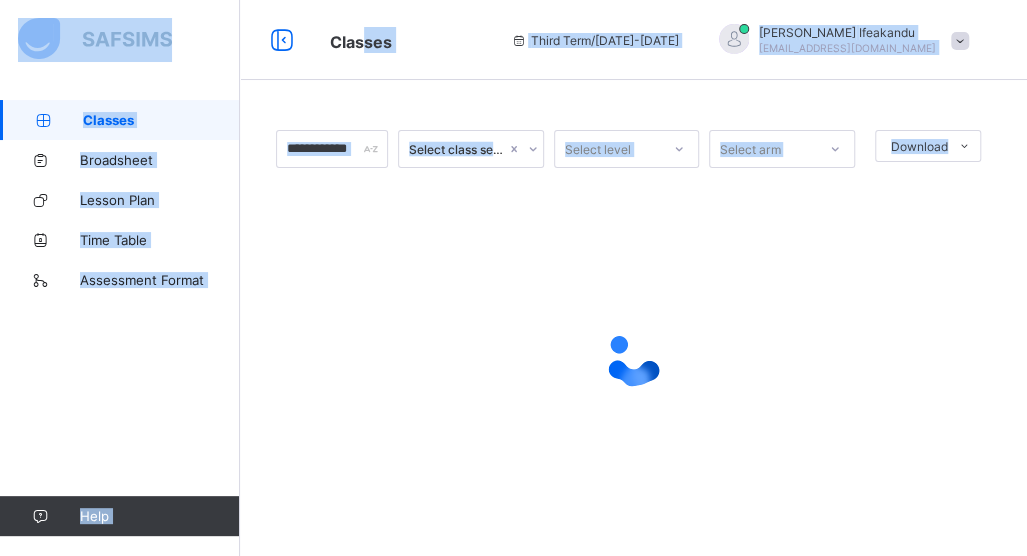 click on "Classes   Third Term  /  2024-2025   Nworah Chetachukwu   Ifeakandu chetaifee@gmail.com Classes Broadsheet Lesson Plan Time Table Assessment Format   Help Onboarding Great job! You have finished setting up all essential configurations. Our wizard which has lots of in-built templates will continue to guide you through with the academic configurations. Academic Configuration Steps Continue × Idle Mode Due to inactivity you would be logged out to the system in the next   15mins , click the "Resume" button to keep working or the "Log me out" button to log out of the system. Log me out Resume Select class section Select level Select arm Download Pdf Report Excel Report × Form Teacher Select Form Teacher Isaac Omokongbe Adewale Select Assistant Form Teacher Cancel Save Edidot Schools Awoyaya Opposite Eko Akete City, Lekki-Epe Expressway, Awoyaya, Lagos.  , Phone:   +2347010940655 List of Classes 15th Jul 2025, 7:04:27 pm Total no. of classes:  33 Term:  Third Term Session:  2024-2025 S/N Class name Class Arms 1 2" at bounding box center [513, 289] 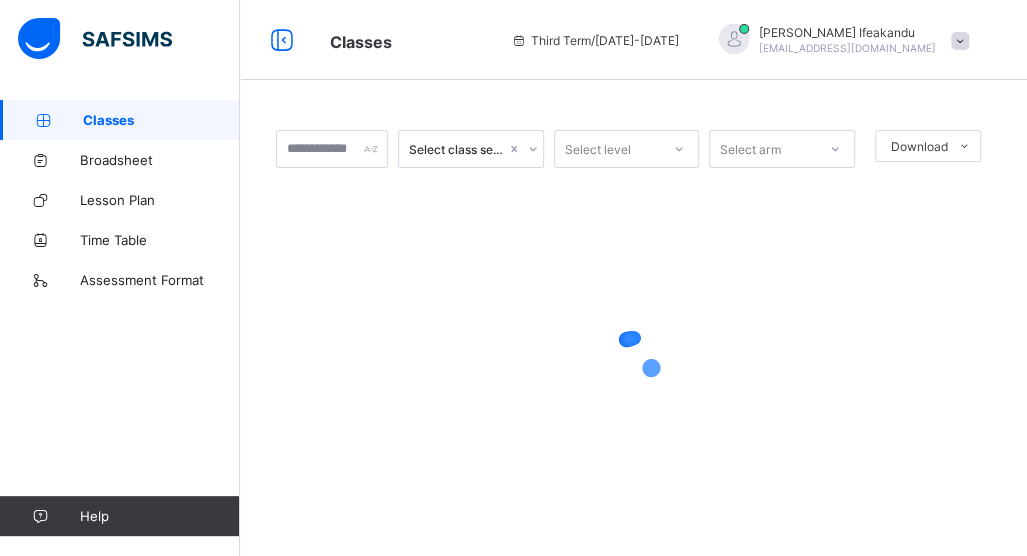 click at bounding box center [633, 358] 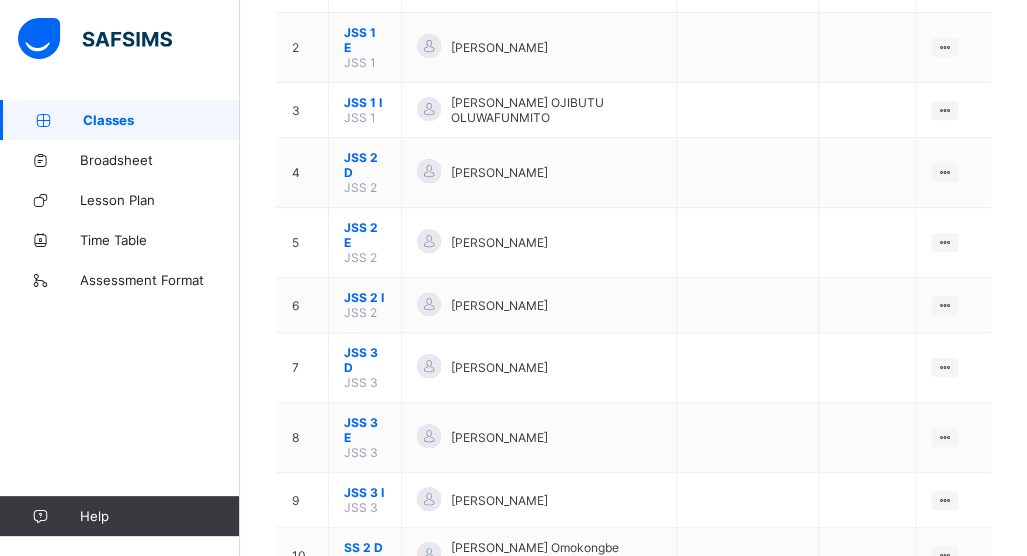scroll, scrollTop: 454, scrollLeft: 0, axis: vertical 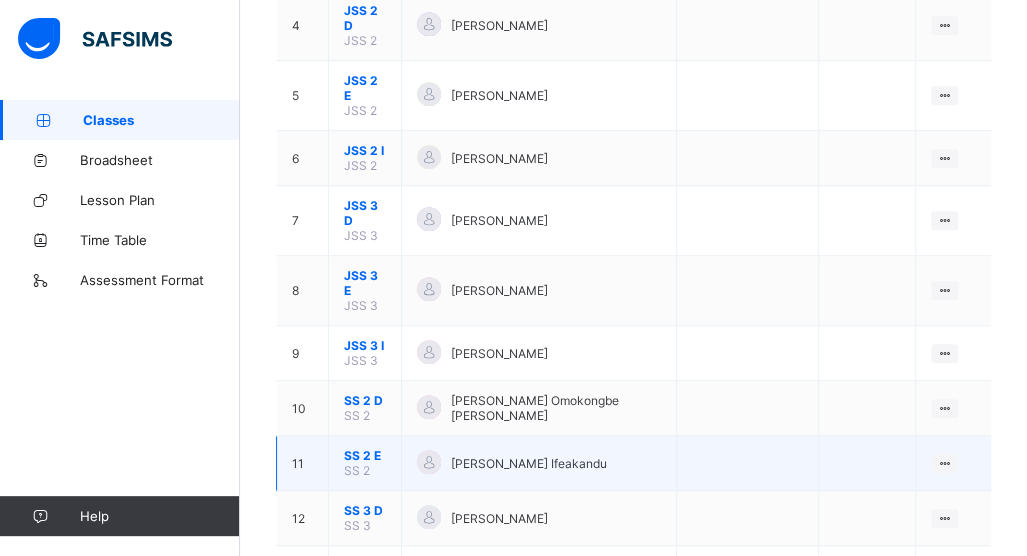 click at bounding box center (429, 462) 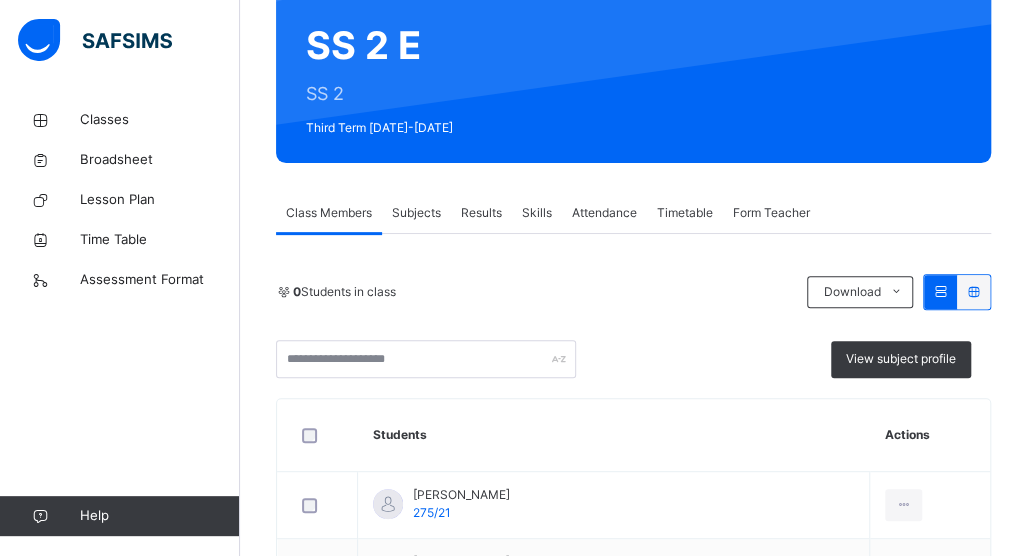 scroll, scrollTop: 181, scrollLeft: 0, axis: vertical 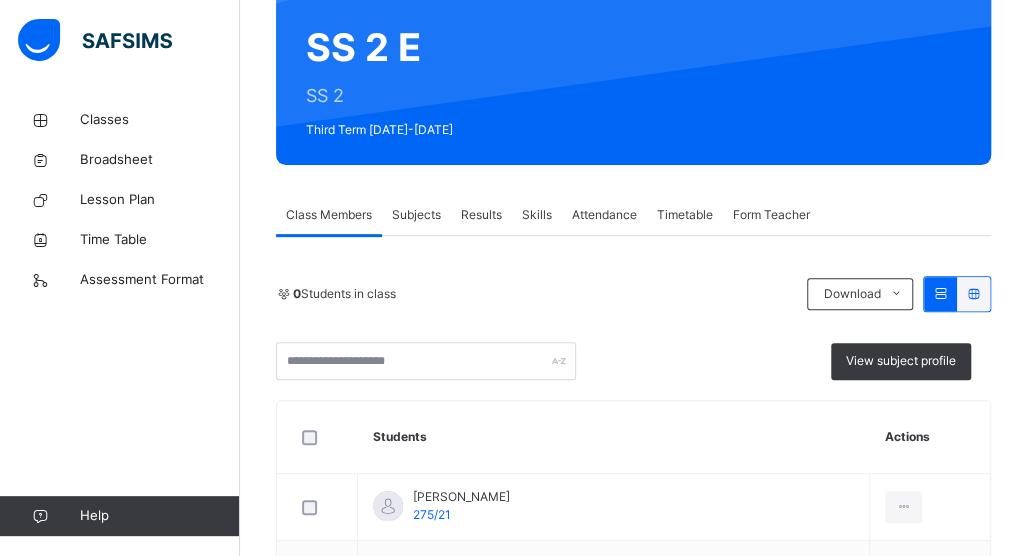 click on "Results" at bounding box center (481, 215) 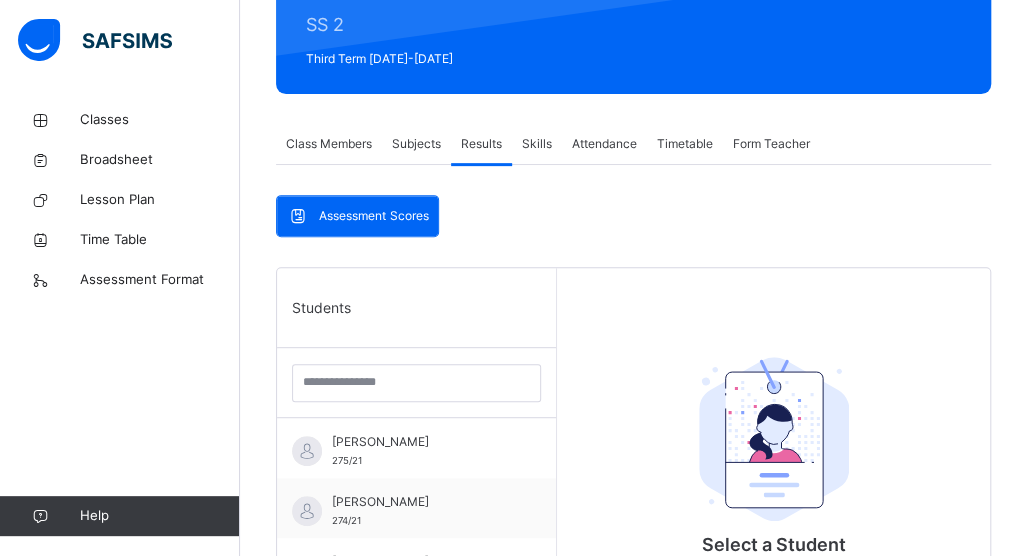 scroll, scrollTop: 257, scrollLeft: 0, axis: vertical 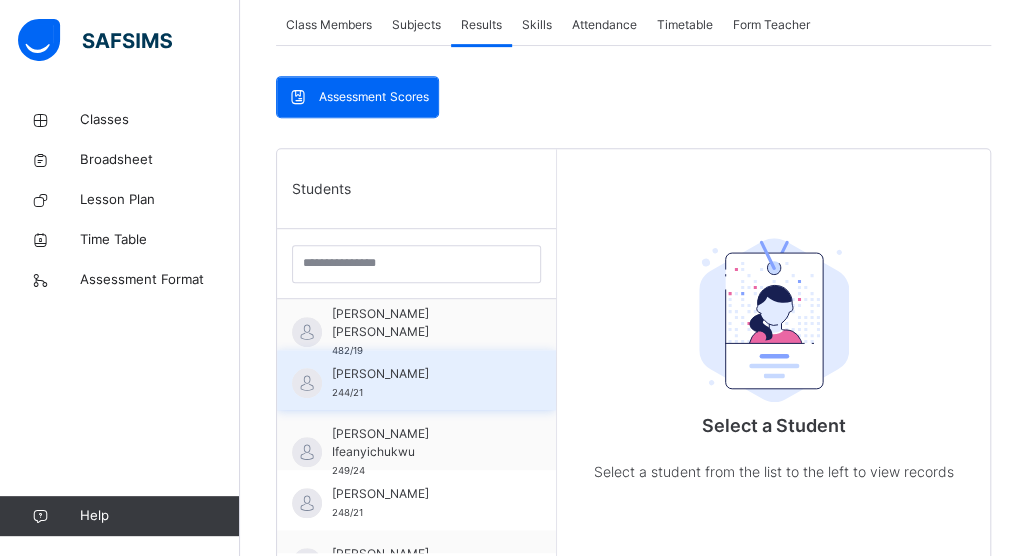 click on "[PERSON_NAME] 244/21" at bounding box center [421, 383] 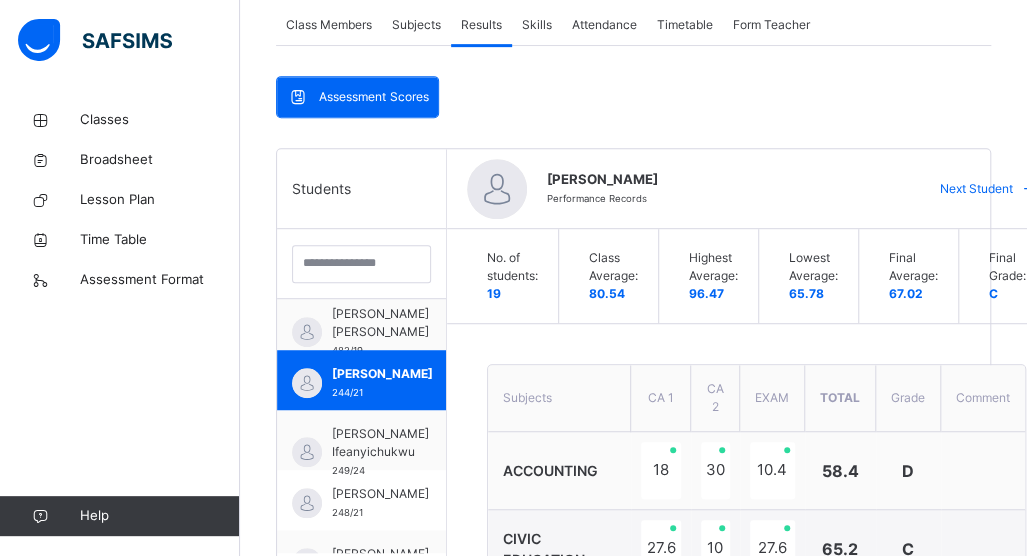 scroll, scrollTop: 447, scrollLeft: 0, axis: vertical 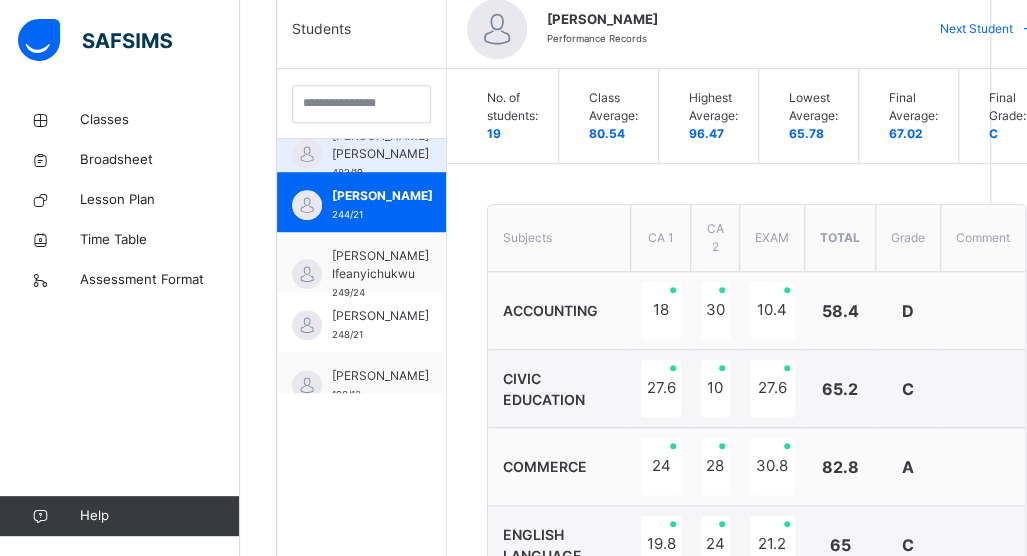 click on "[PERSON_NAME] [PERSON_NAME] 482/19" at bounding box center [361, 142] 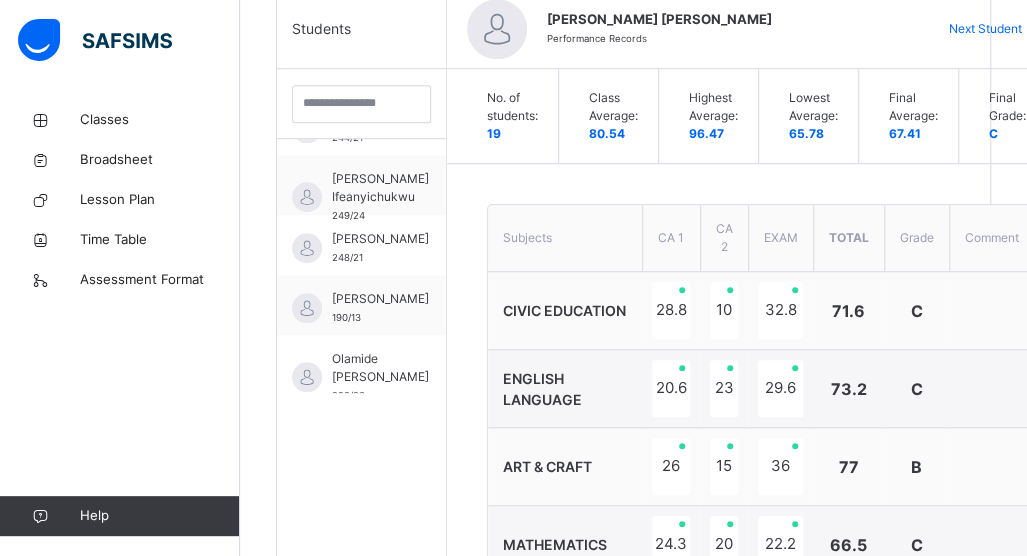 scroll, scrollTop: 527, scrollLeft: 0, axis: vertical 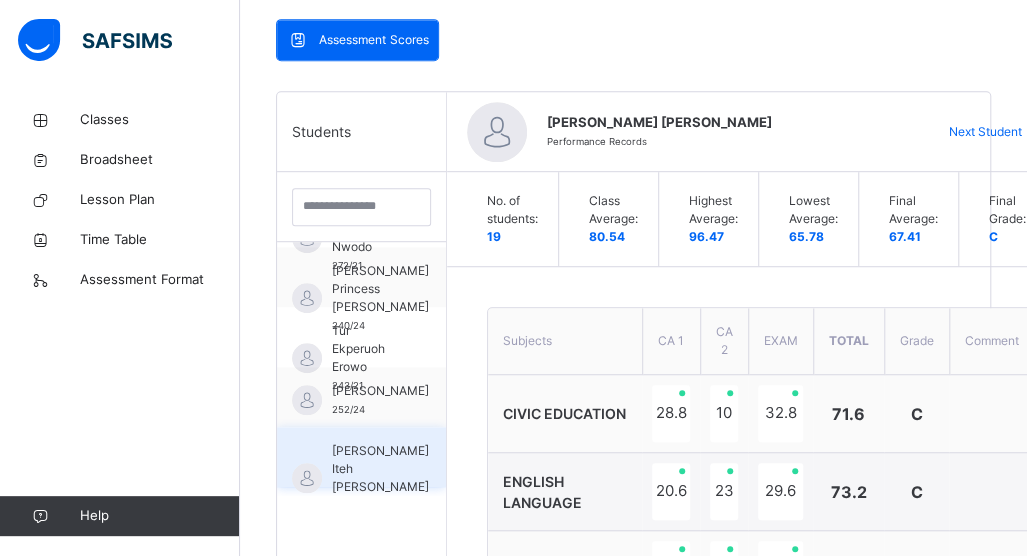 click on "[PERSON_NAME]  Iteh [PERSON_NAME]" at bounding box center [380, 469] 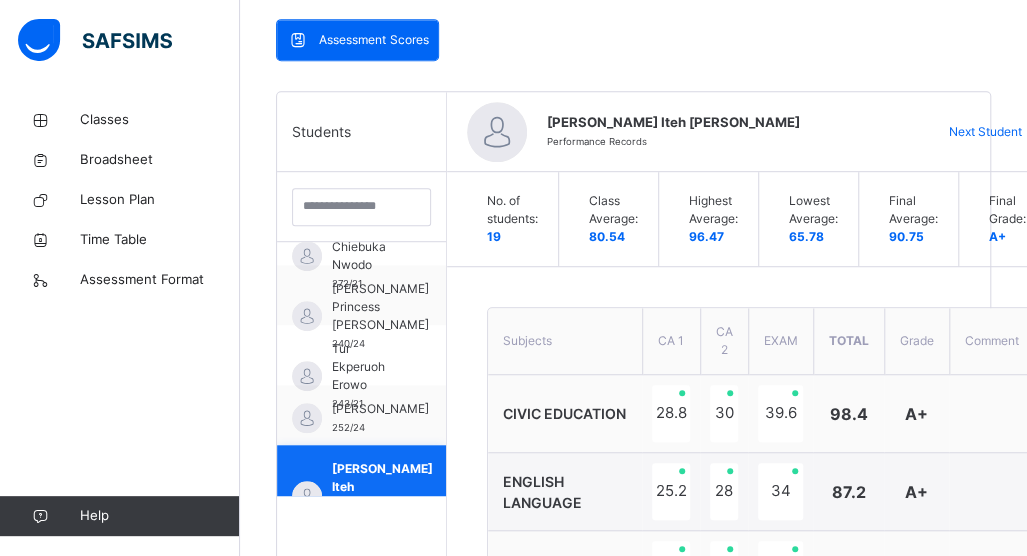 scroll, scrollTop: 895, scrollLeft: 0, axis: vertical 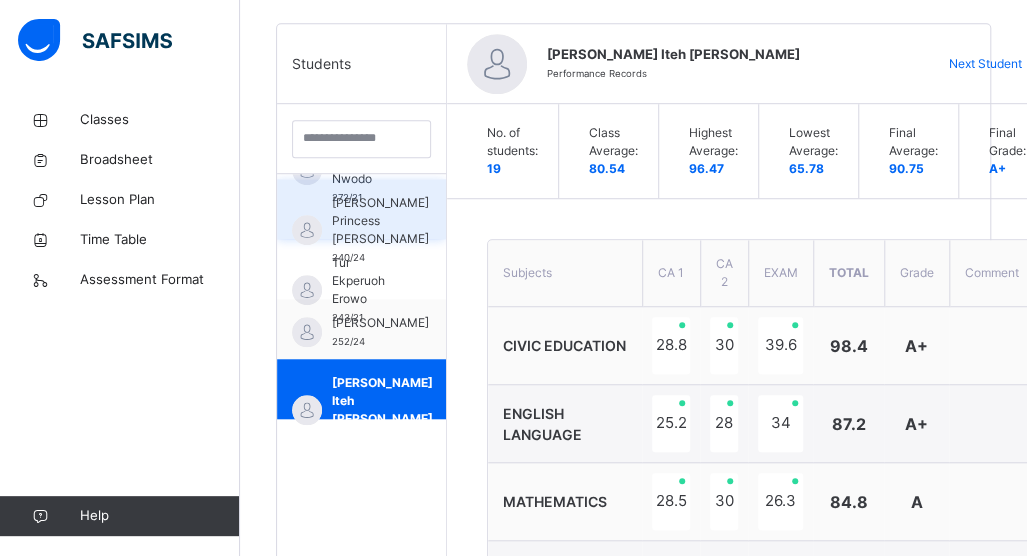 click on "[PERSON_NAME]  Princess  [PERSON_NAME]" at bounding box center (380, 221) 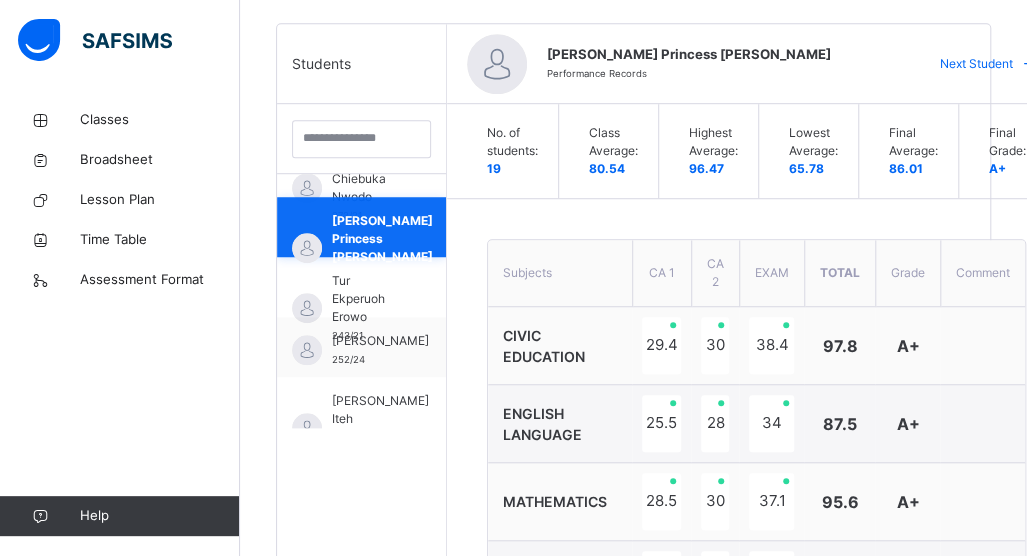 scroll, scrollTop: 895, scrollLeft: 0, axis: vertical 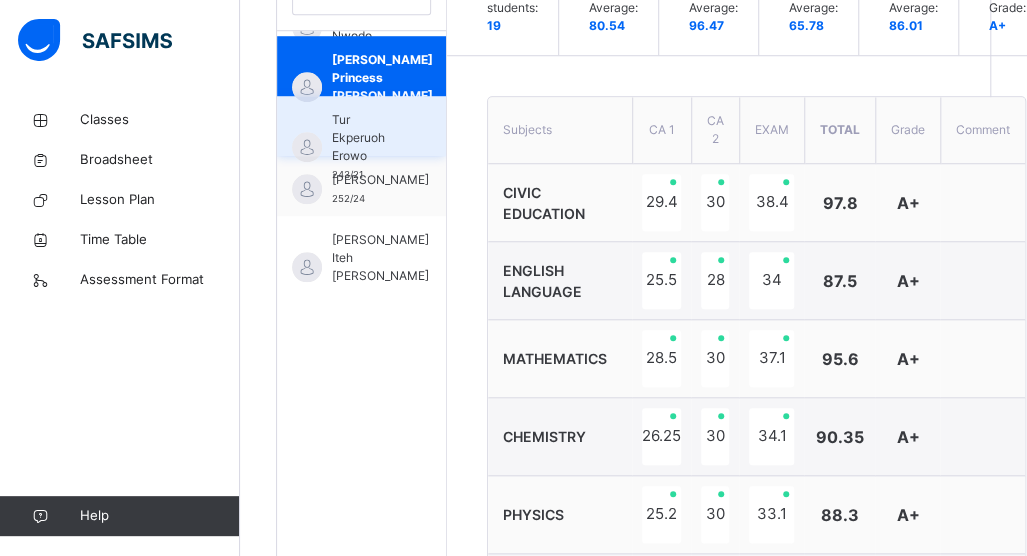 click on "Tur Ekperuoh Erowo 243/21" at bounding box center [361, 126] 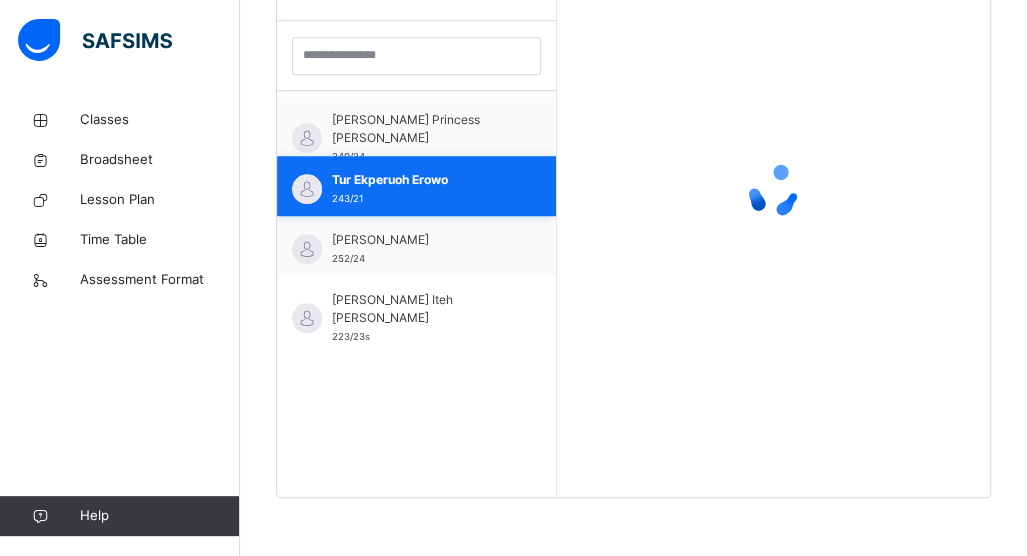 scroll, scrollTop: 877, scrollLeft: 0, axis: vertical 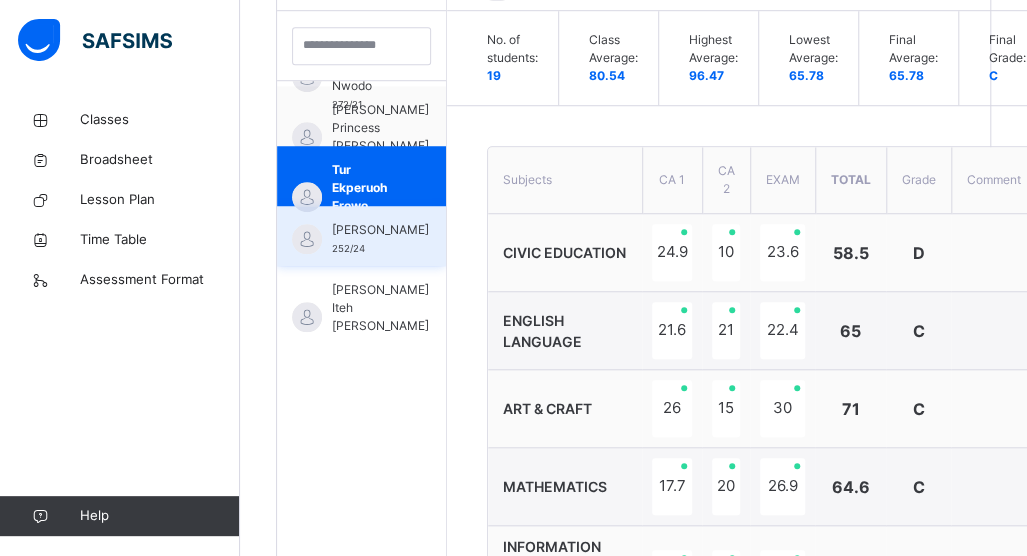 click on "[PERSON_NAME]" at bounding box center [380, 230] 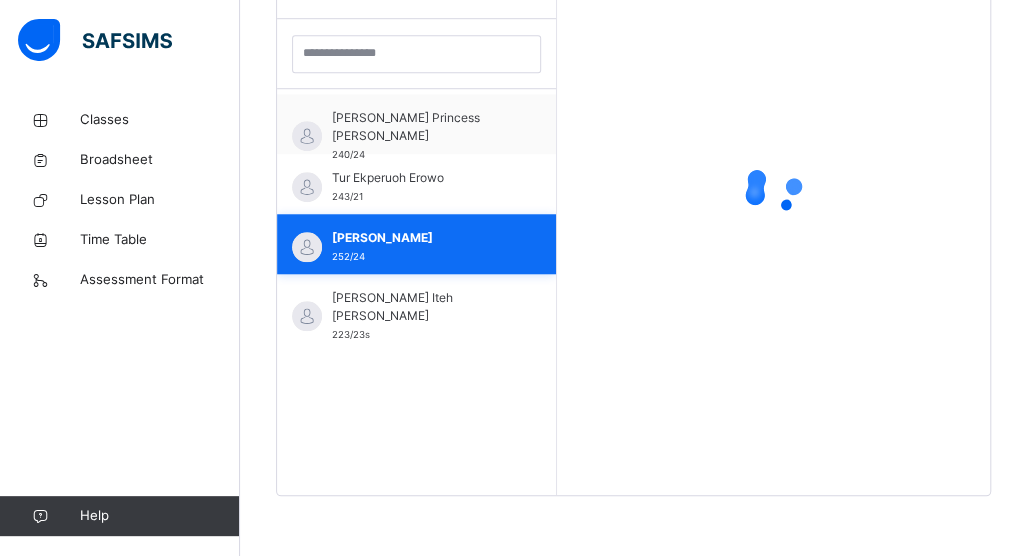 scroll, scrollTop: 579, scrollLeft: 0, axis: vertical 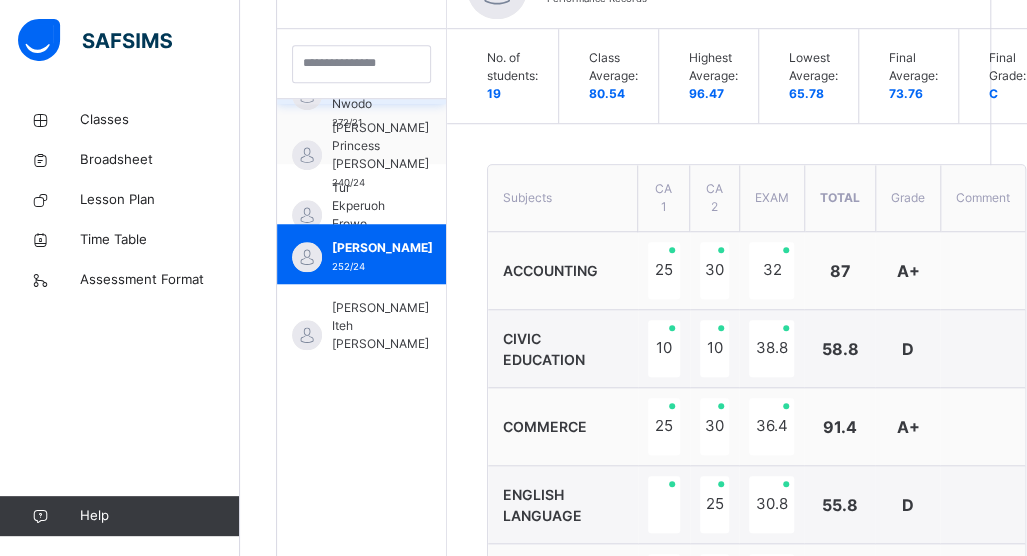 click on "Rain Chiebuka  Nwodo" at bounding box center (366, 86) 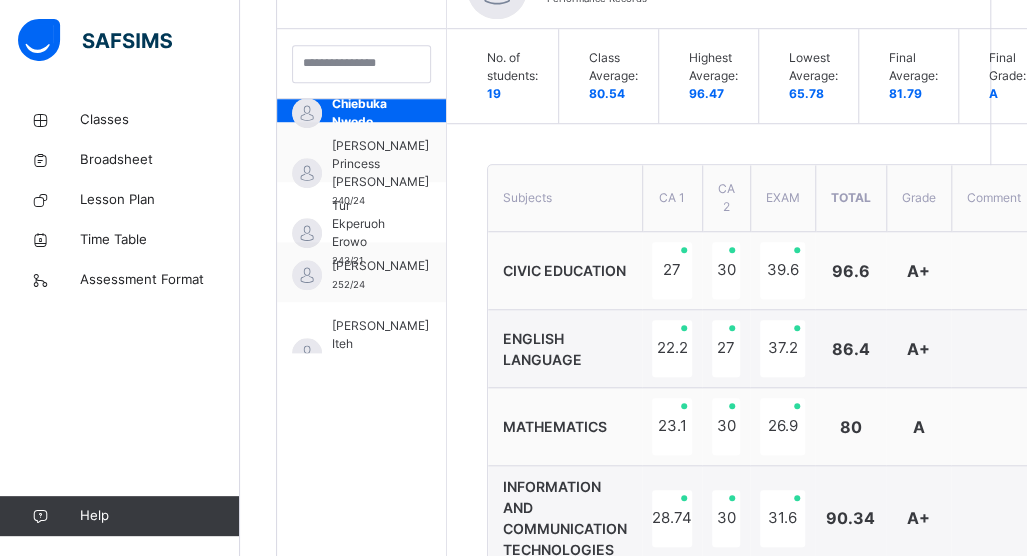 scroll, scrollTop: 895, scrollLeft: 0, axis: vertical 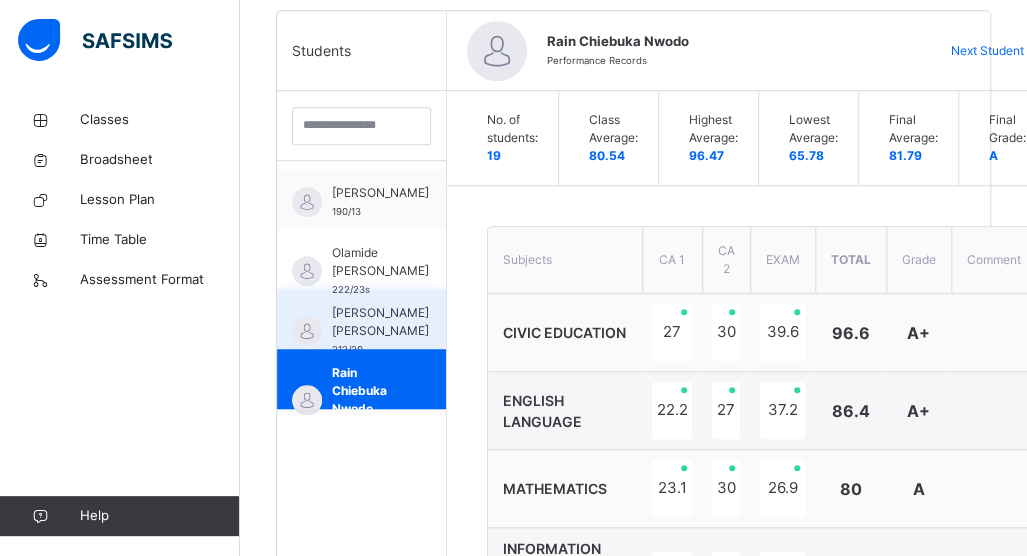 click on "[PERSON_NAME] [PERSON_NAME] 212/20" at bounding box center (361, 319) 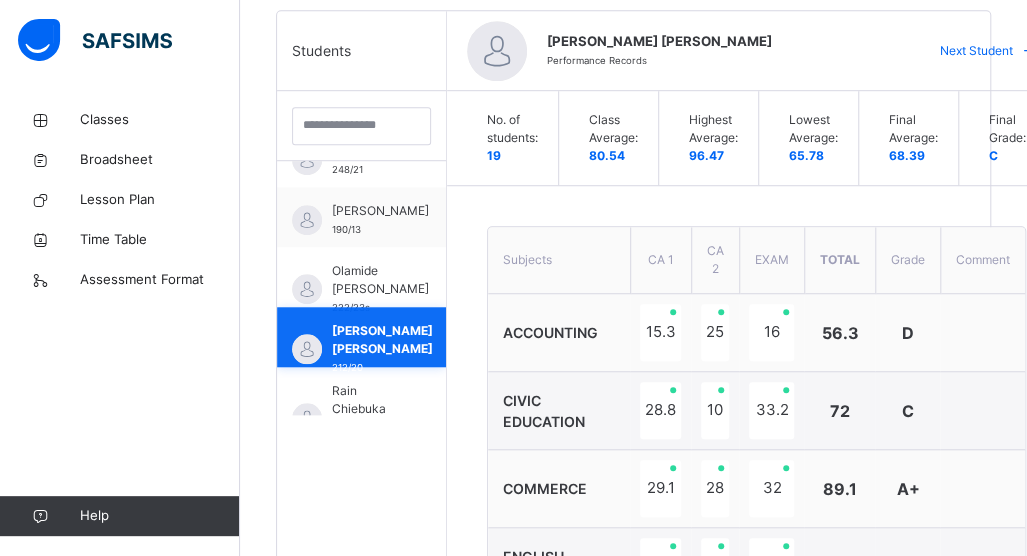 scroll, scrollTop: 652, scrollLeft: 0, axis: vertical 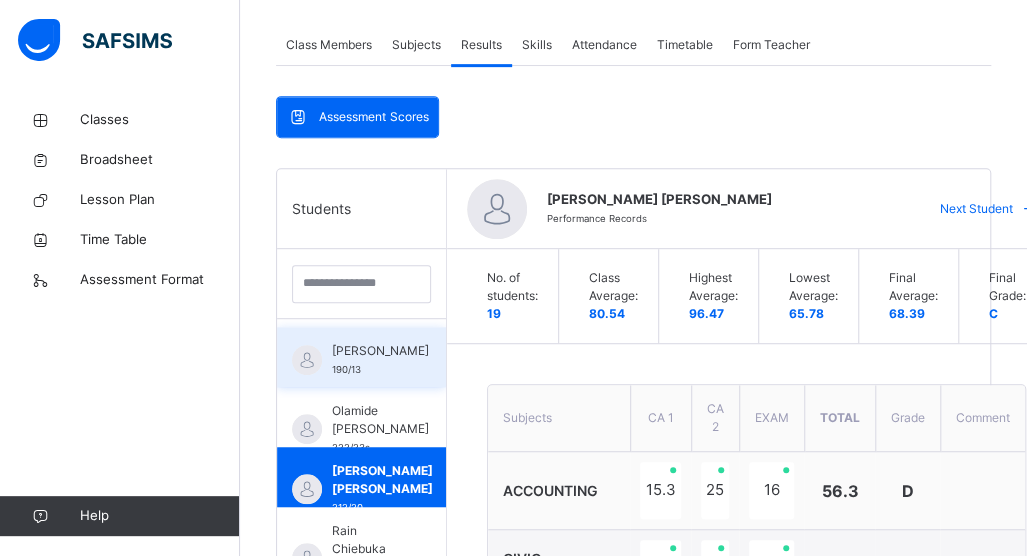 click on "[PERSON_NAME] 190/13" at bounding box center (361, 357) 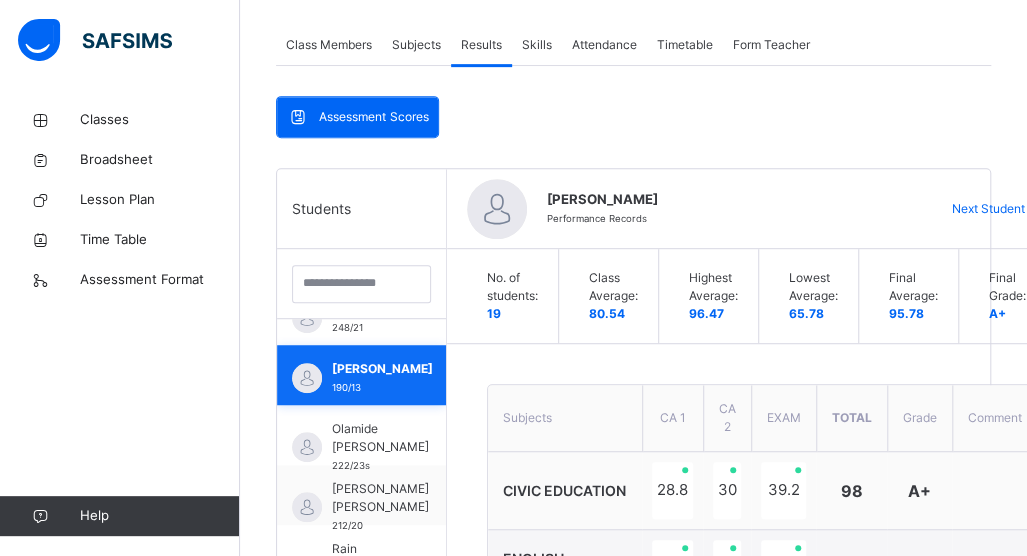 scroll, scrollTop: 652, scrollLeft: 0, axis: vertical 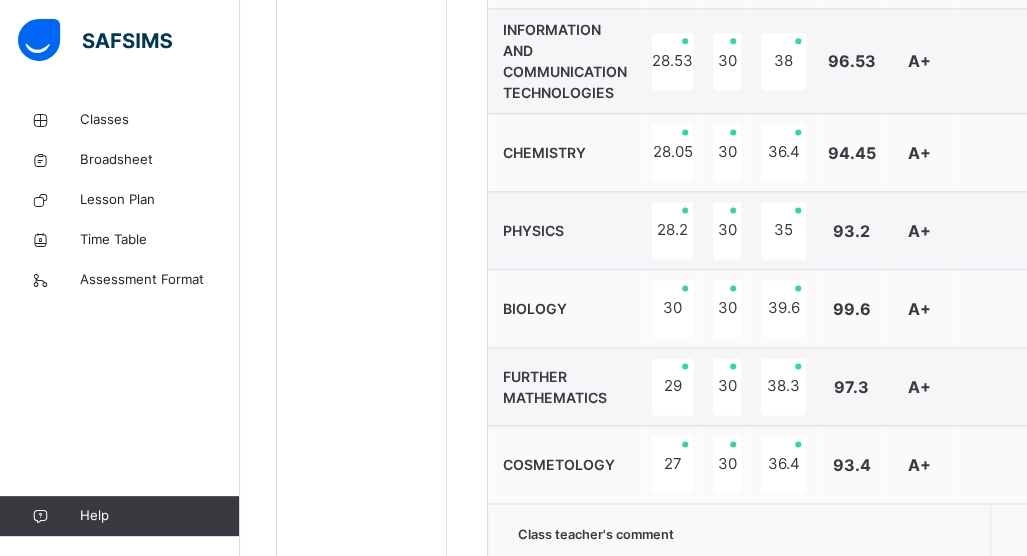 drag, startPoint x: 628, startPoint y: 441, endPoint x: 634, endPoint y: 459, distance: 18.973665 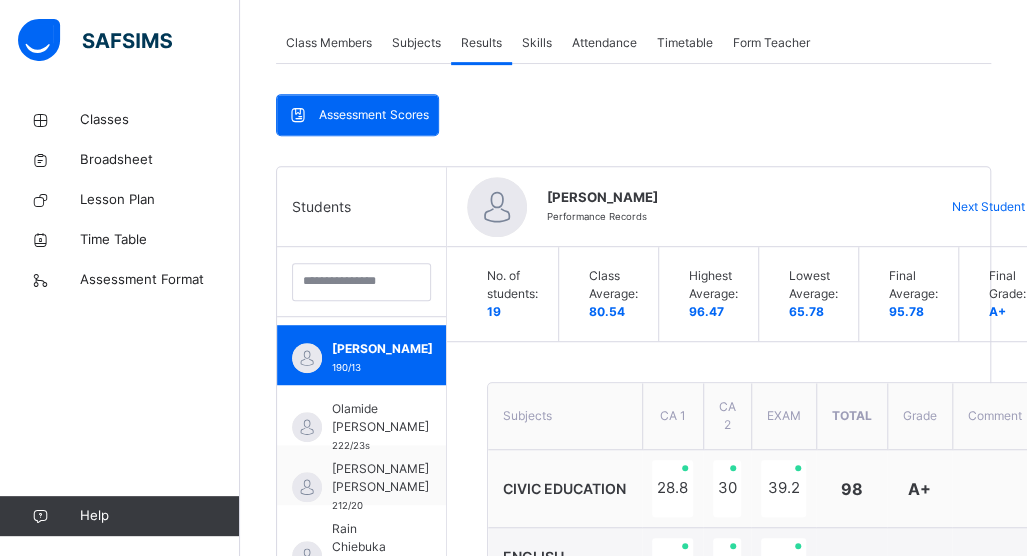 scroll, scrollTop: 344, scrollLeft: 0, axis: vertical 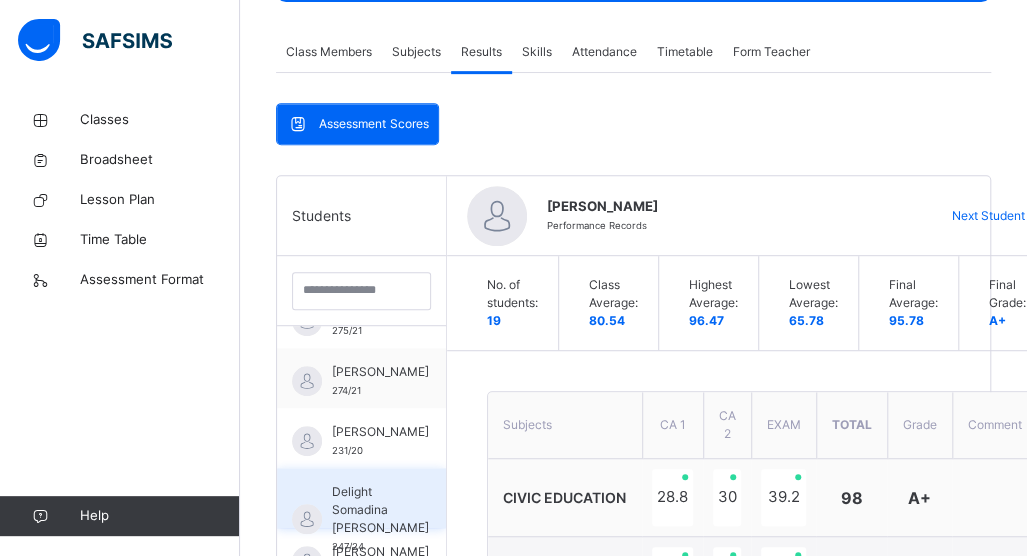 click on "Delight Somadina [PERSON_NAME]" at bounding box center (380, 510) 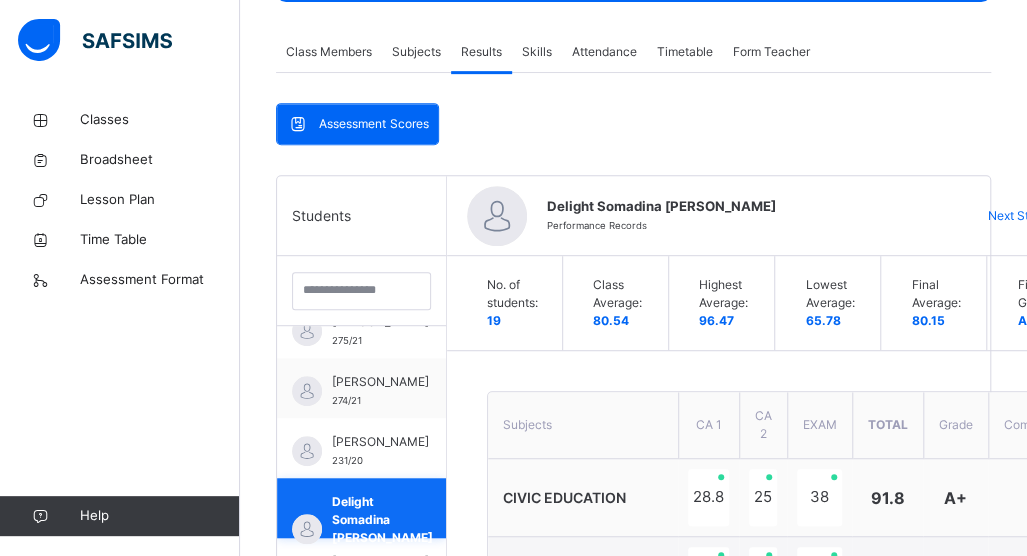 scroll, scrollTop: 38, scrollLeft: 0, axis: vertical 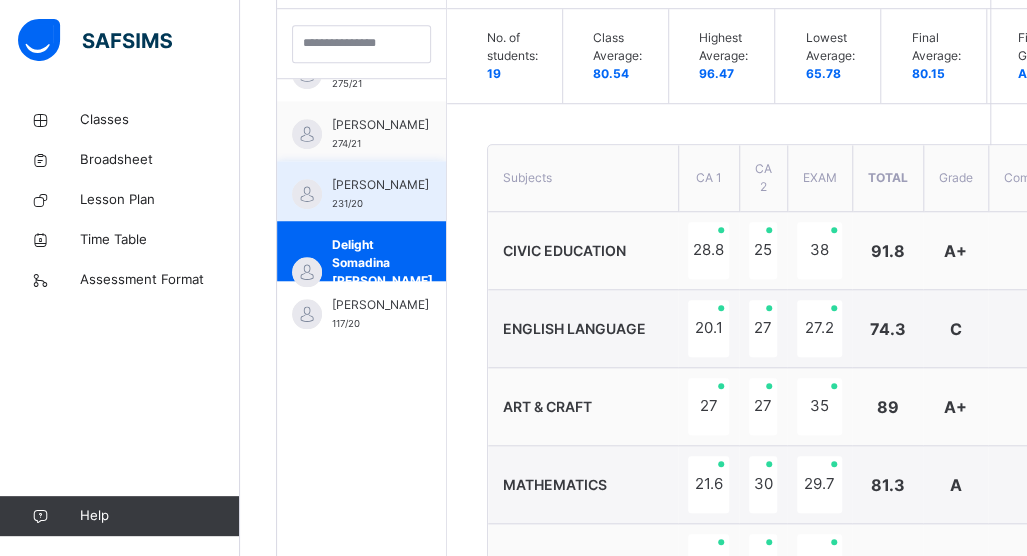 click on "[PERSON_NAME] 231/20" at bounding box center (361, 191) 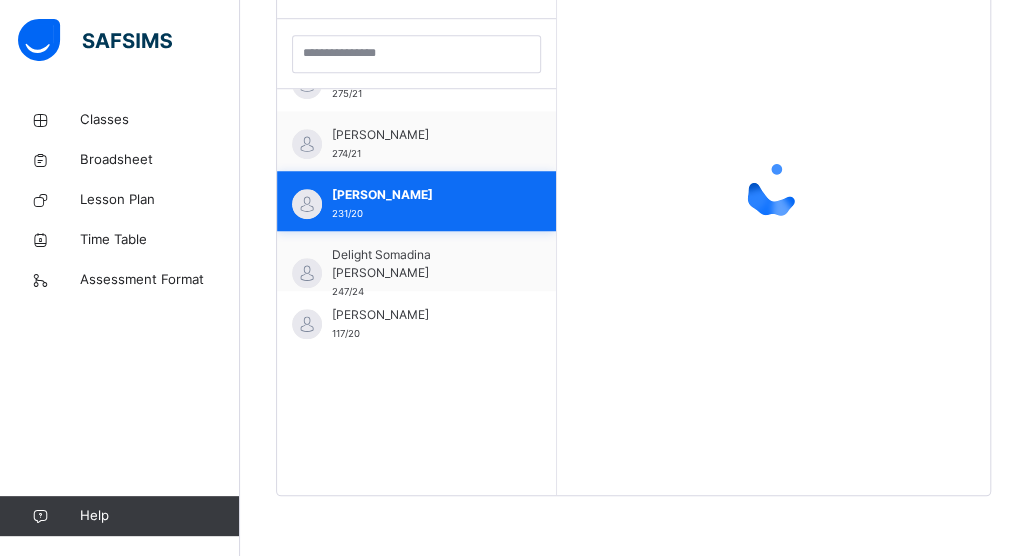scroll, scrollTop: 579, scrollLeft: 0, axis: vertical 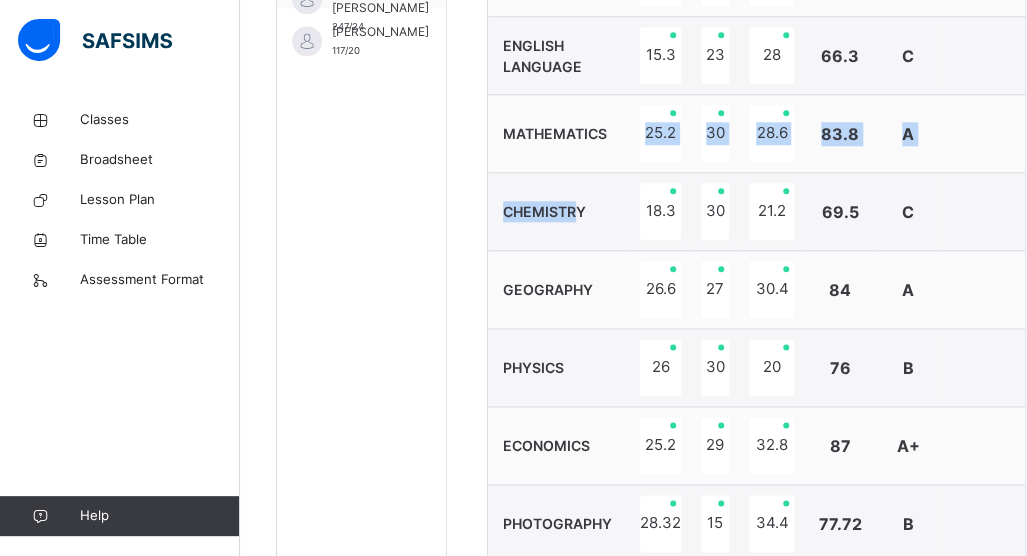 drag, startPoint x: 578, startPoint y: 228, endPoint x: 610, endPoint y: 101, distance: 130.96947 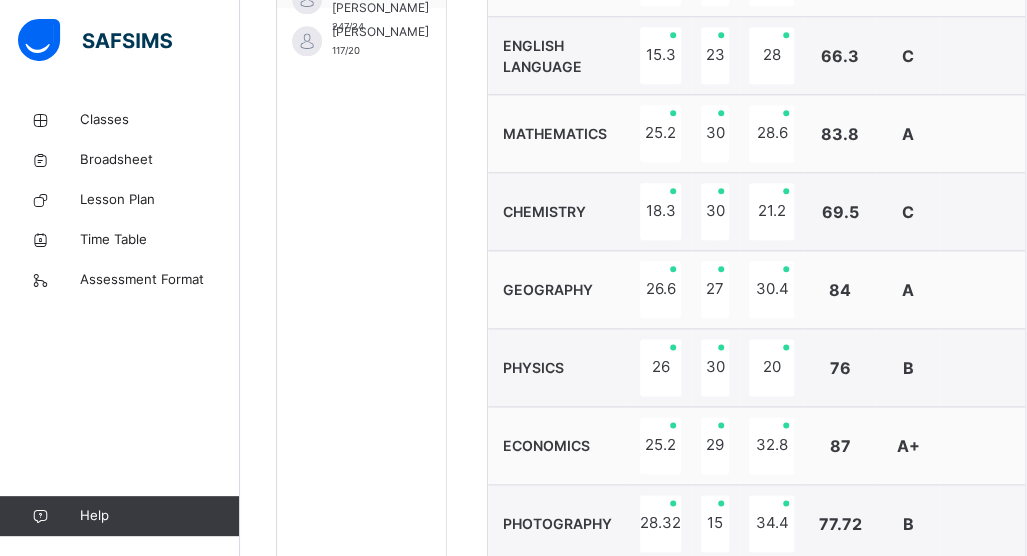click on "MATHEMATICS" at bounding box center (555, 133) 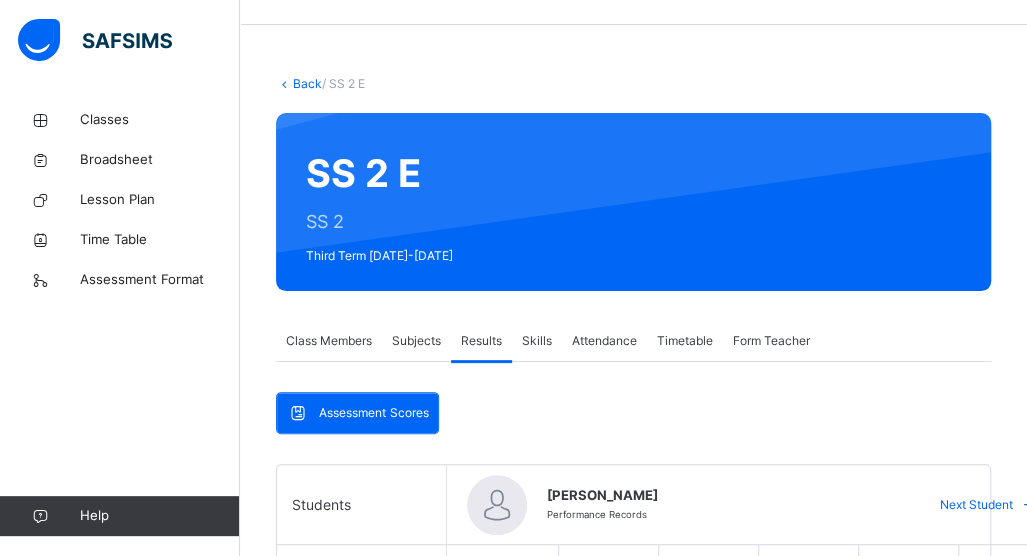 scroll, scrollTop: 56, scrollLeft: 0, axis: vertical 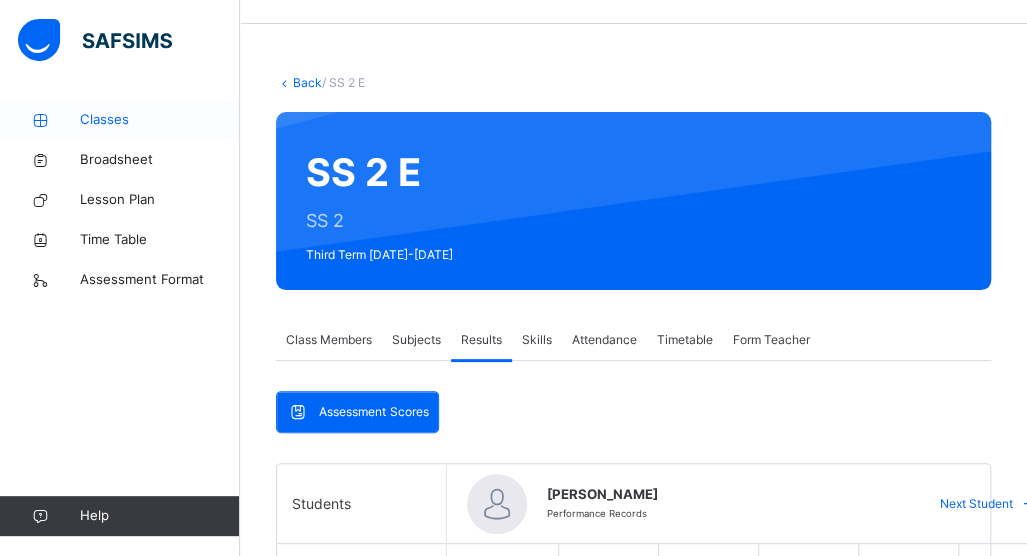 click on "Classes" at bounding box center [160, 120] 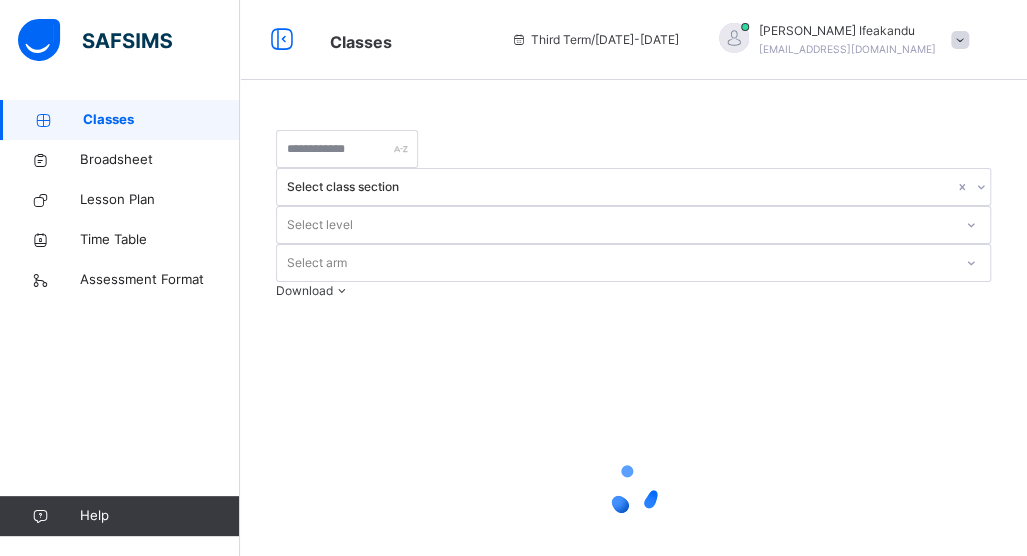 scroll, scrollTop: 1, scrollLeft: 0, axis: vertical 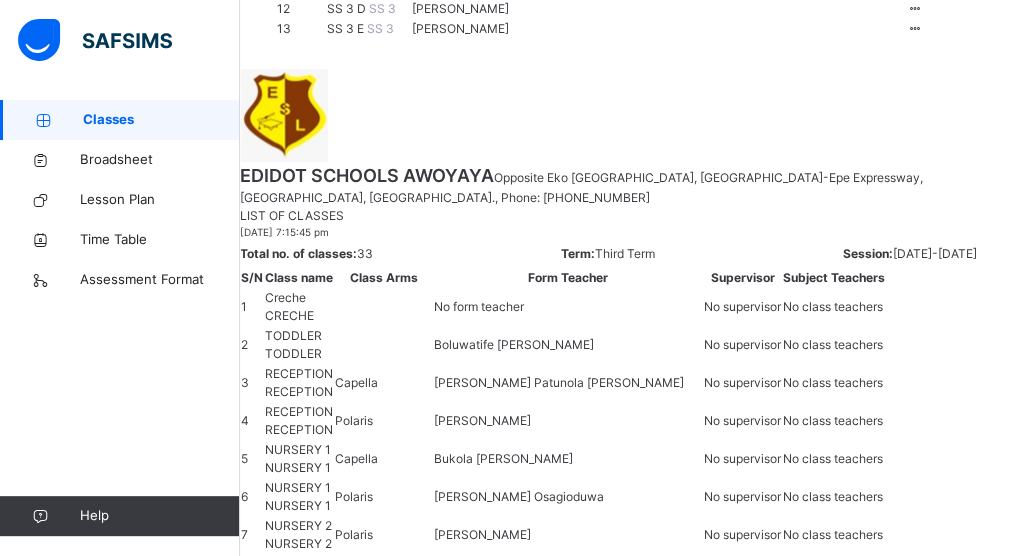 click on "[PERSON_NAME] Omokongbe [PERSON_NAME]" at bounding box center [546, -31] 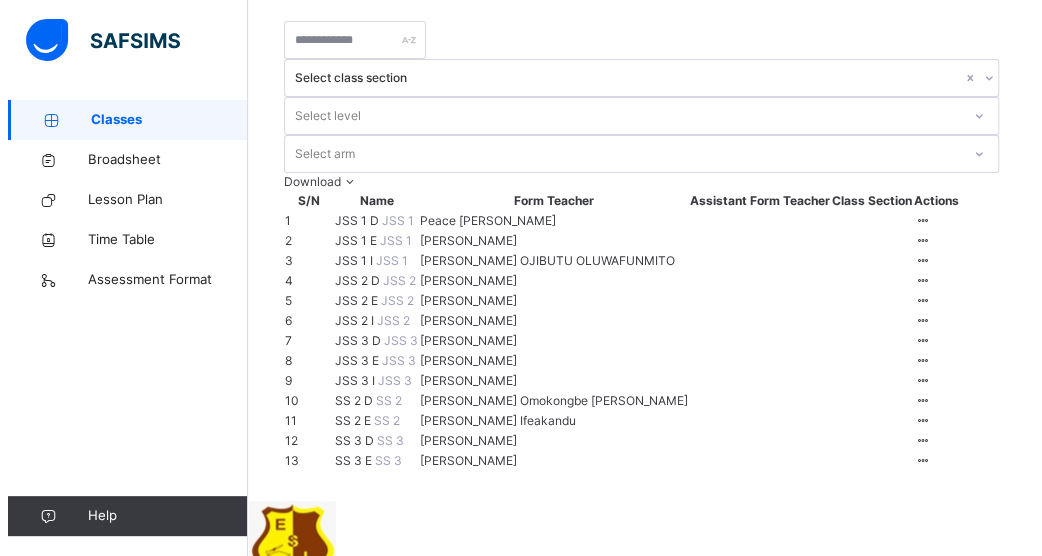 scroll, scrollTop: 0, scrollLeft: 0, axis: both 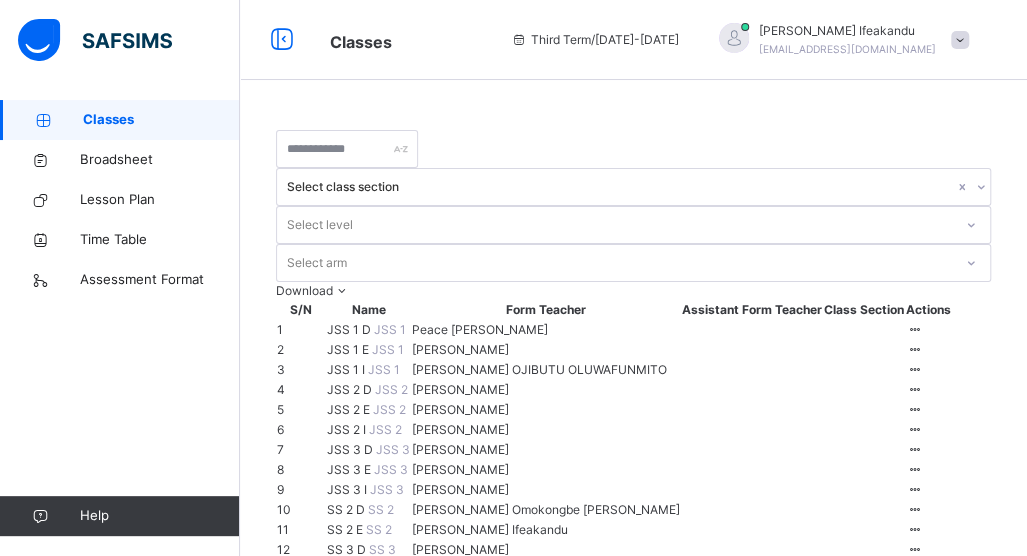 click on "Select level" at bounding box center (614, 225) 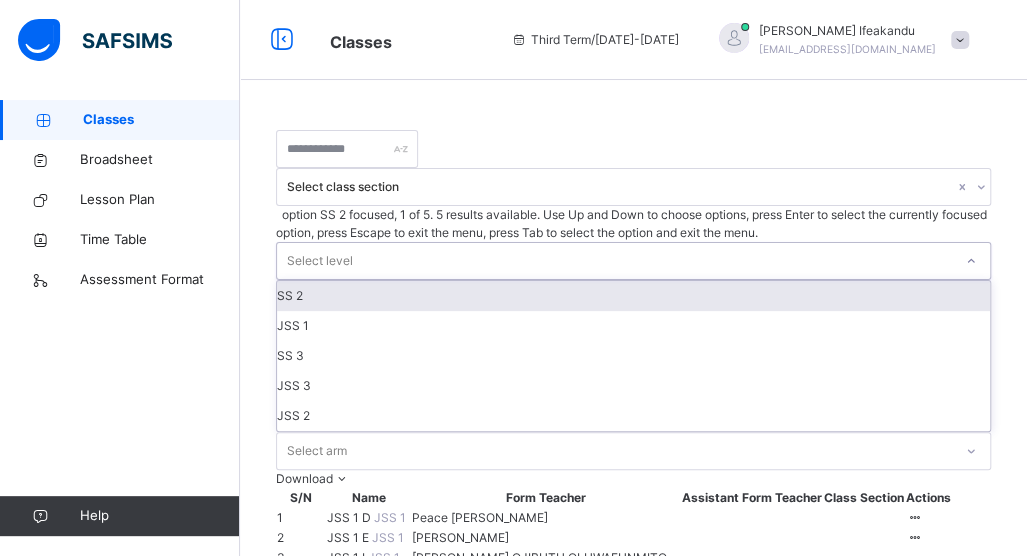 click on "SS 2" at bounding box center [633, 296] 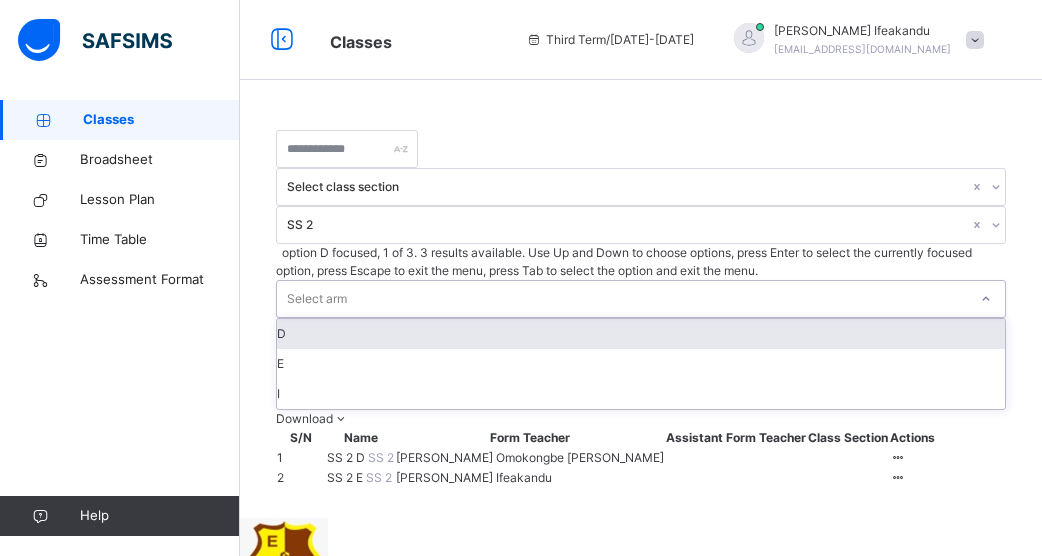 click on "Select arm" at bounding box center [622, 299] 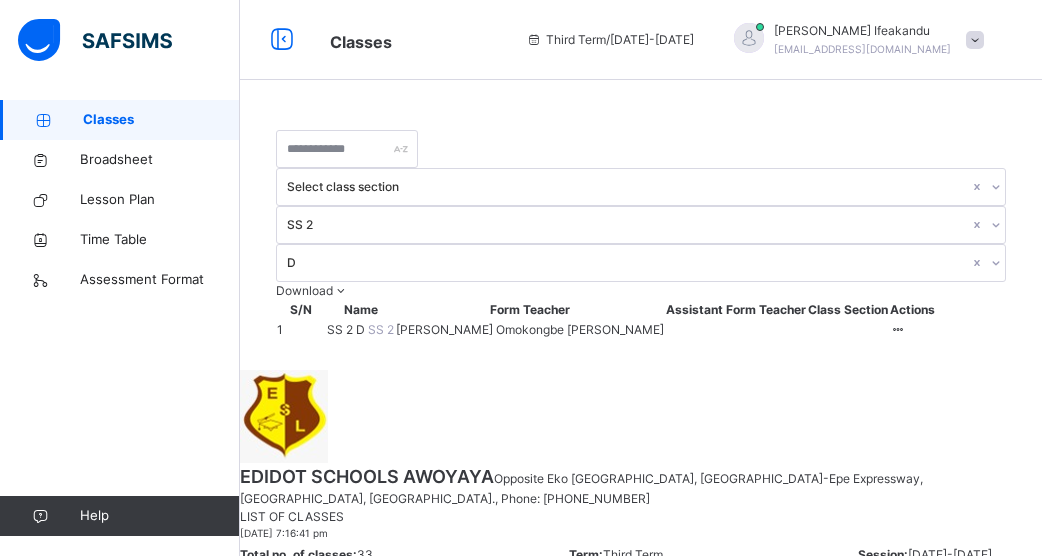 click at bounding box center [736, 330] 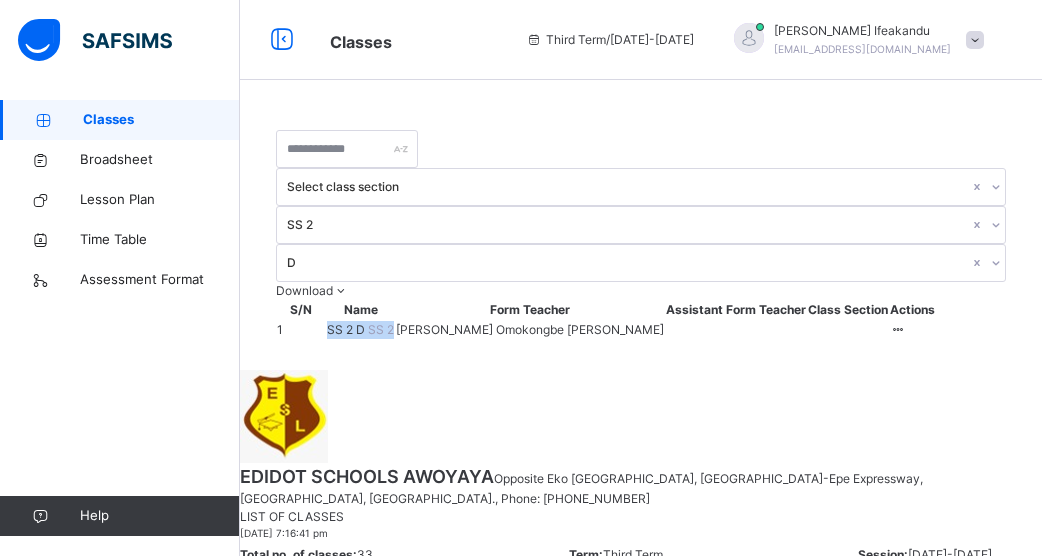 drag, startPoint x: 324, startPoint y: 265, endPoint x: 370, endPoint y: 270, distance: 46.270943 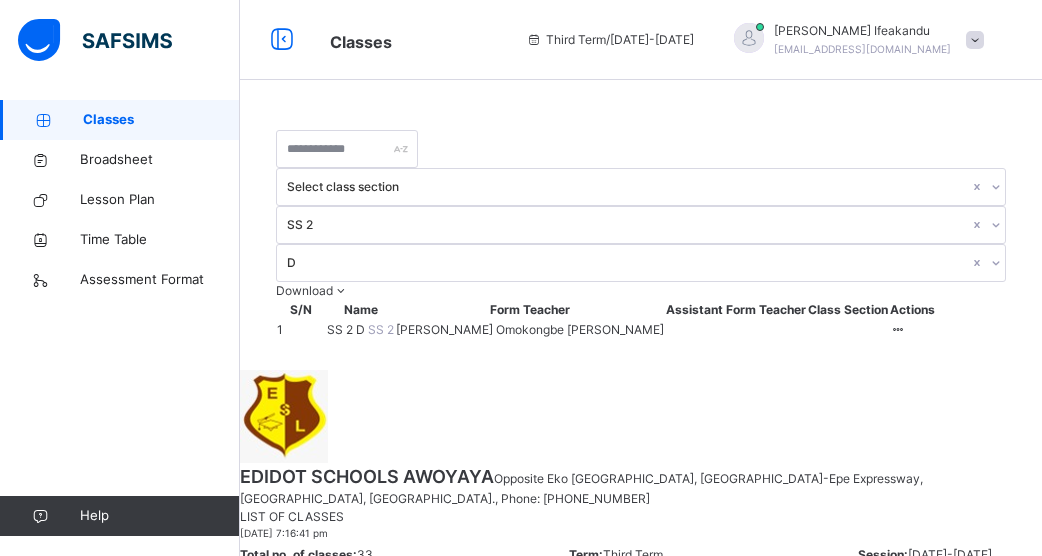 click on "Select class section SS 2 D Download Pdf Report Excel Report S/N Name Form Teacher Assistant Form Teacher Class Section Actions 1 SS 2   D   SS 2 [PERSON_NAME] [PERSON_NAME] View Class × Form Teacher Select Form Teacher Nworah Chetachukwu Ifeakandu  Select Assistant Form Teacher Cancel Save Edidot Schools Awoyaya Opposite [GEOGRAPHIC_DATA], [GEOGRAPHIC_DATA]-Epe Expressway, [GEOGRAPHIC_DATA], [GEOGRAPHIC_DATA].  , Phone:   [PHONE_NUMBER] List of Classes [DATE] 7:16:41 pm Total no. of classes:  33 Term:  Third Term Session:  [DATE]-[DATE] S/N Class name Class Arms Form Teacher Supervisor Subject Teachers 1 Creche CRECHE No form teacher No supervisor No class teachers 2 TODDLER TODDLER Boluwatife [PERSON_NAME]  No supervisor No class teachers 3 RECEPTION RECEPTION [PERSON_NAME] [PERSON_NAME] No supervisor No class teachers 4 RECEPTION RECEPTION Polaris [PERSON_NAME]  No supervisor No class teachers 5 NURSERY 1 NURSERY 1 [PERSON_NAME] [PERSON_NAME]  No supervisor No class teachers 6 NURSERY 1 NURSERY 1 Polaris [PERSON_NAME] 7" at bounding box center [641, 921] 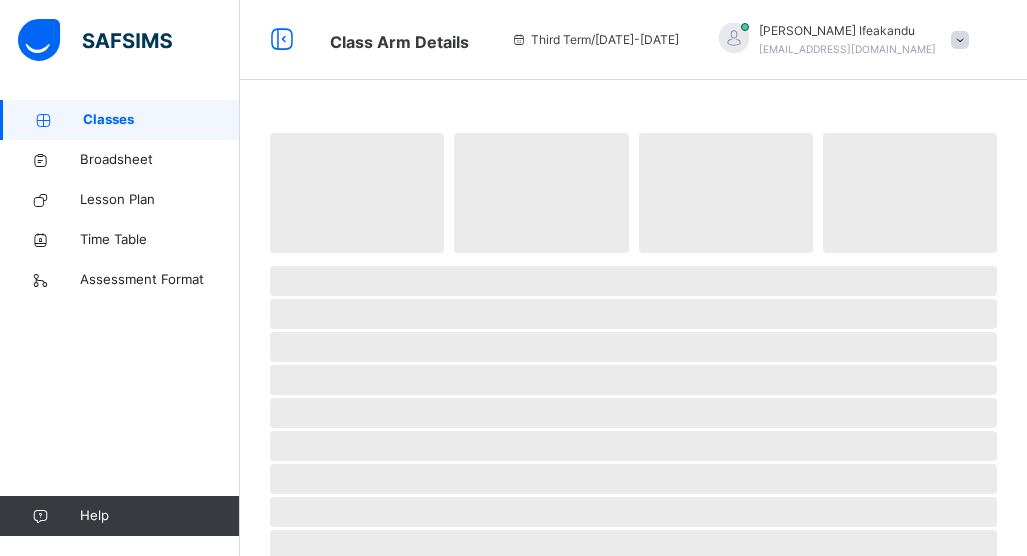 scroll, scrollTop: 1, scrollLeft: 0, axis: vertical 